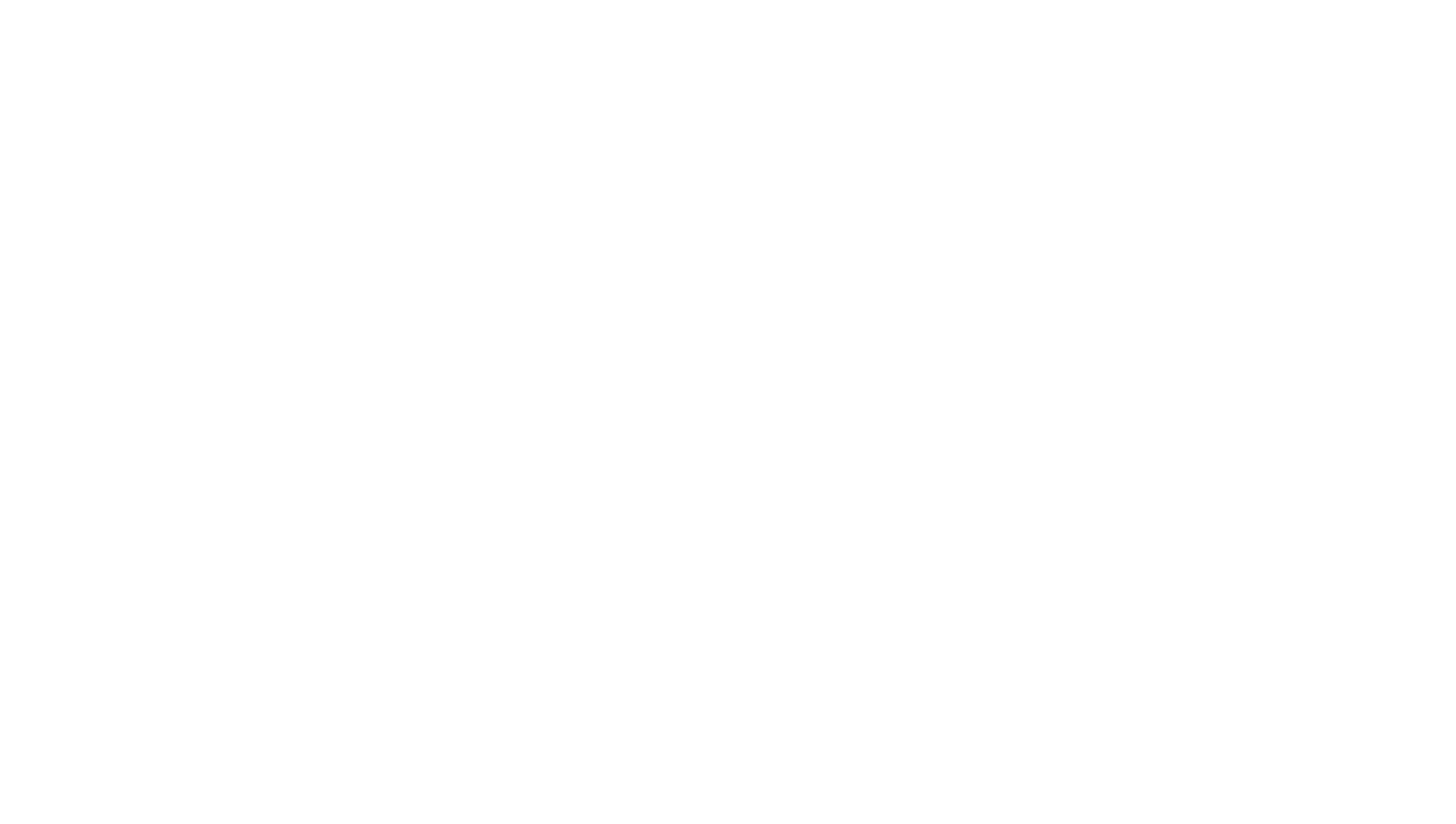 scroll, scrollTop: 0, scrollLeft: 0, axis: both 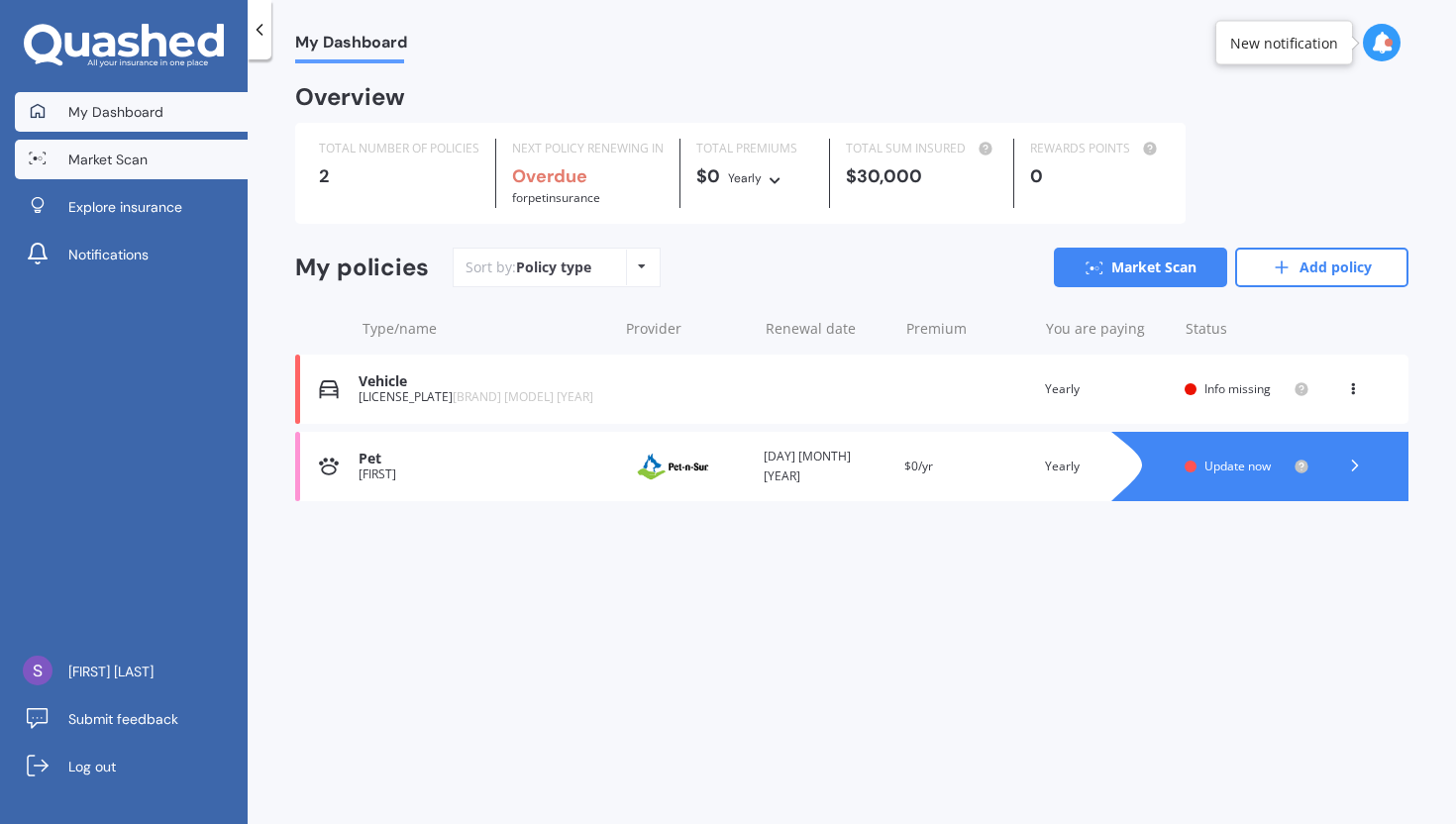 click on "Market Scan" at bounding box center [131, 159] 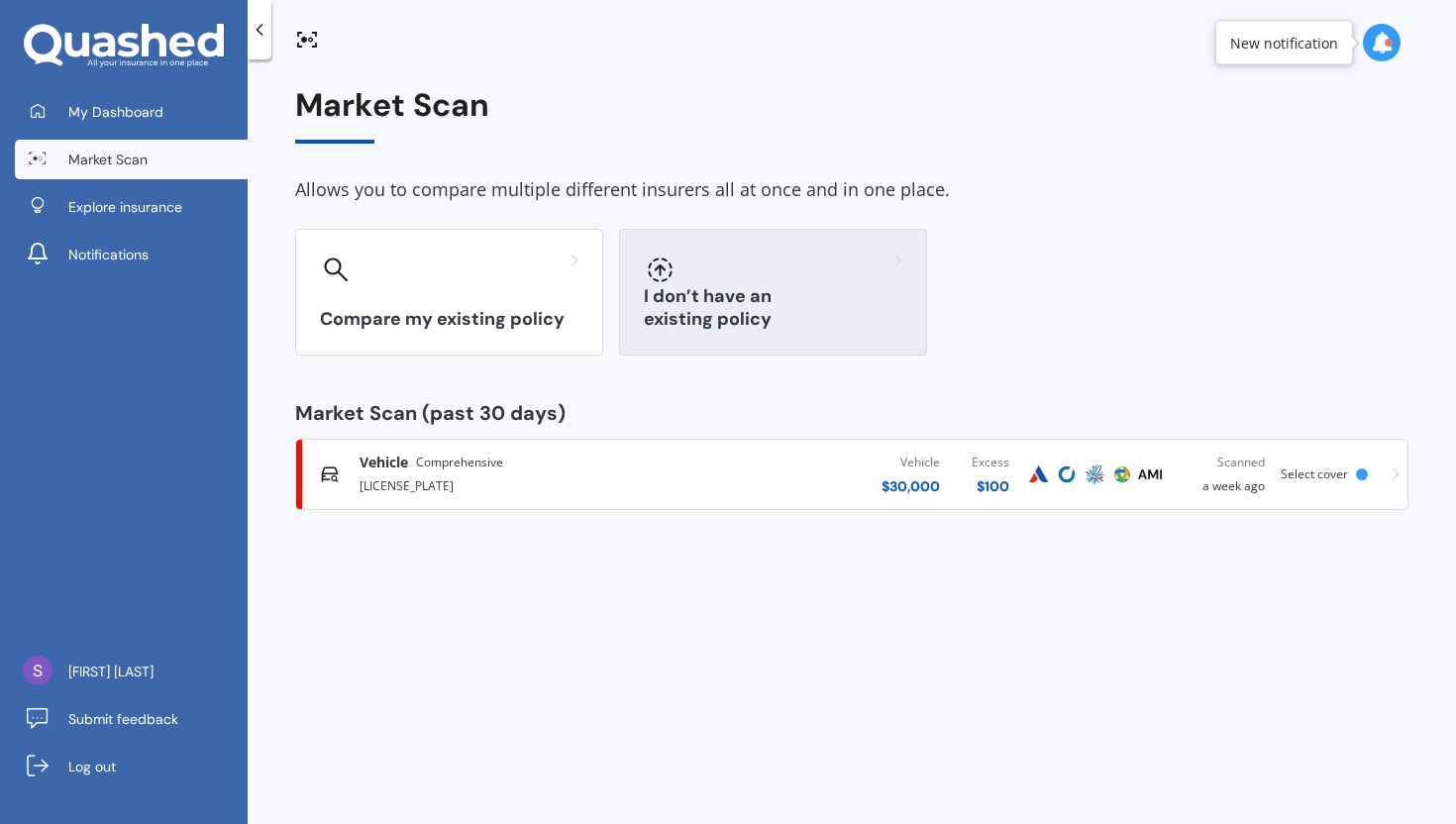 click on "I don’t have an existing policy" at bounding box center (773, 292) 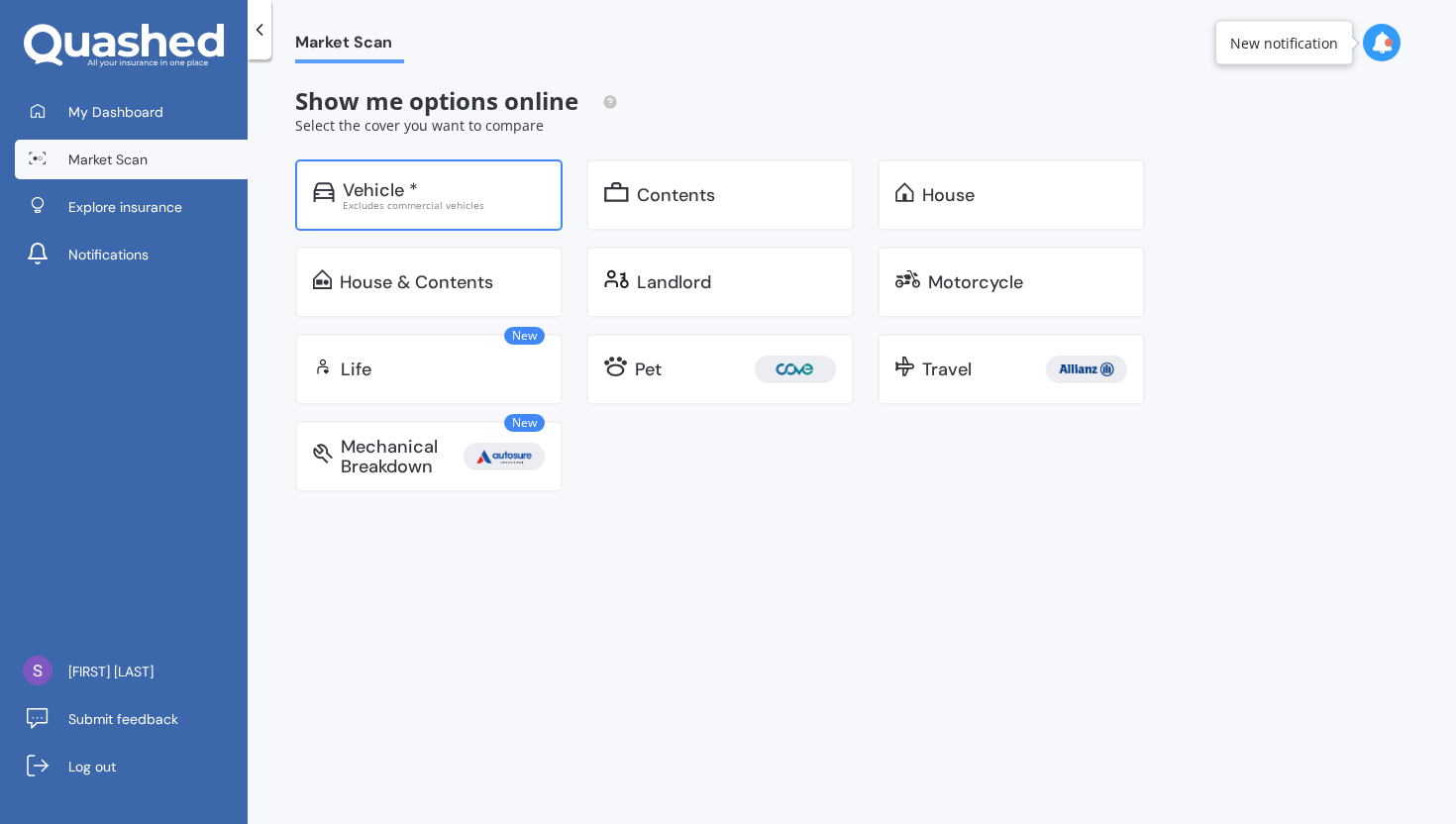 click on "Vehicle * Excludes commercial vehicles" at bounding box center (429, 195) 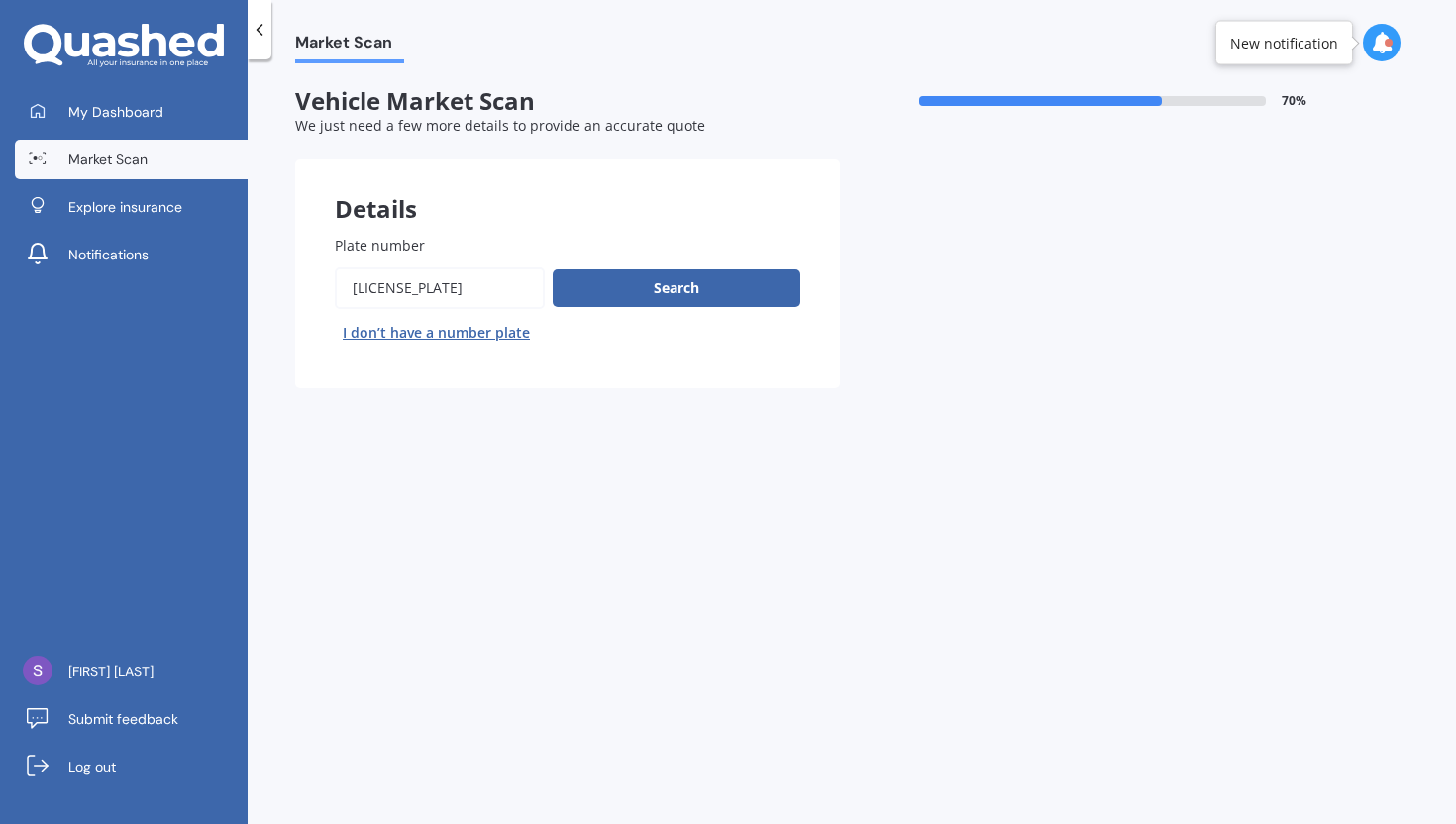 click on "Plate number" at bounding box center [440, 288] 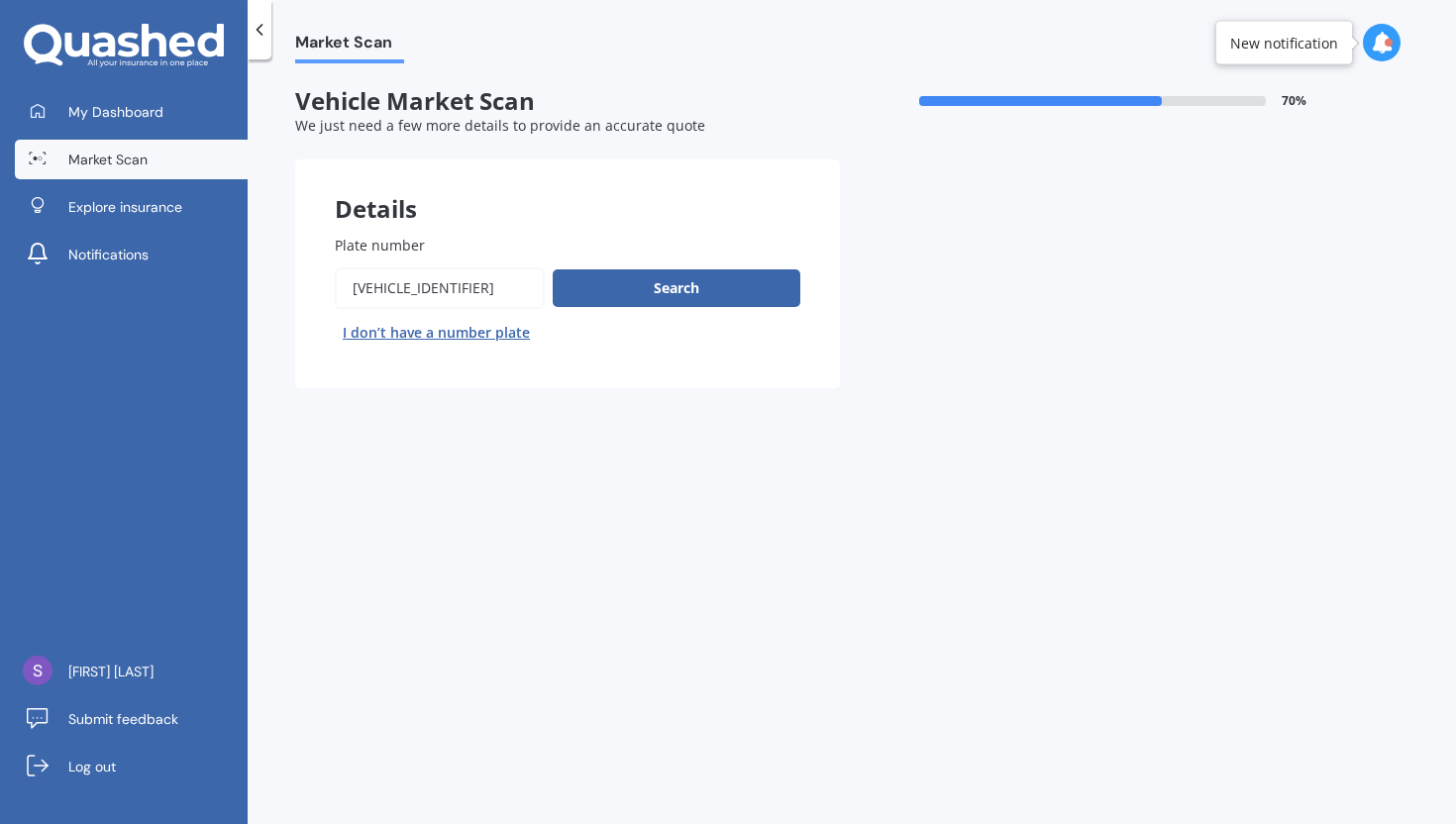 type on "[VEHICLE_IDENTIFIER]" 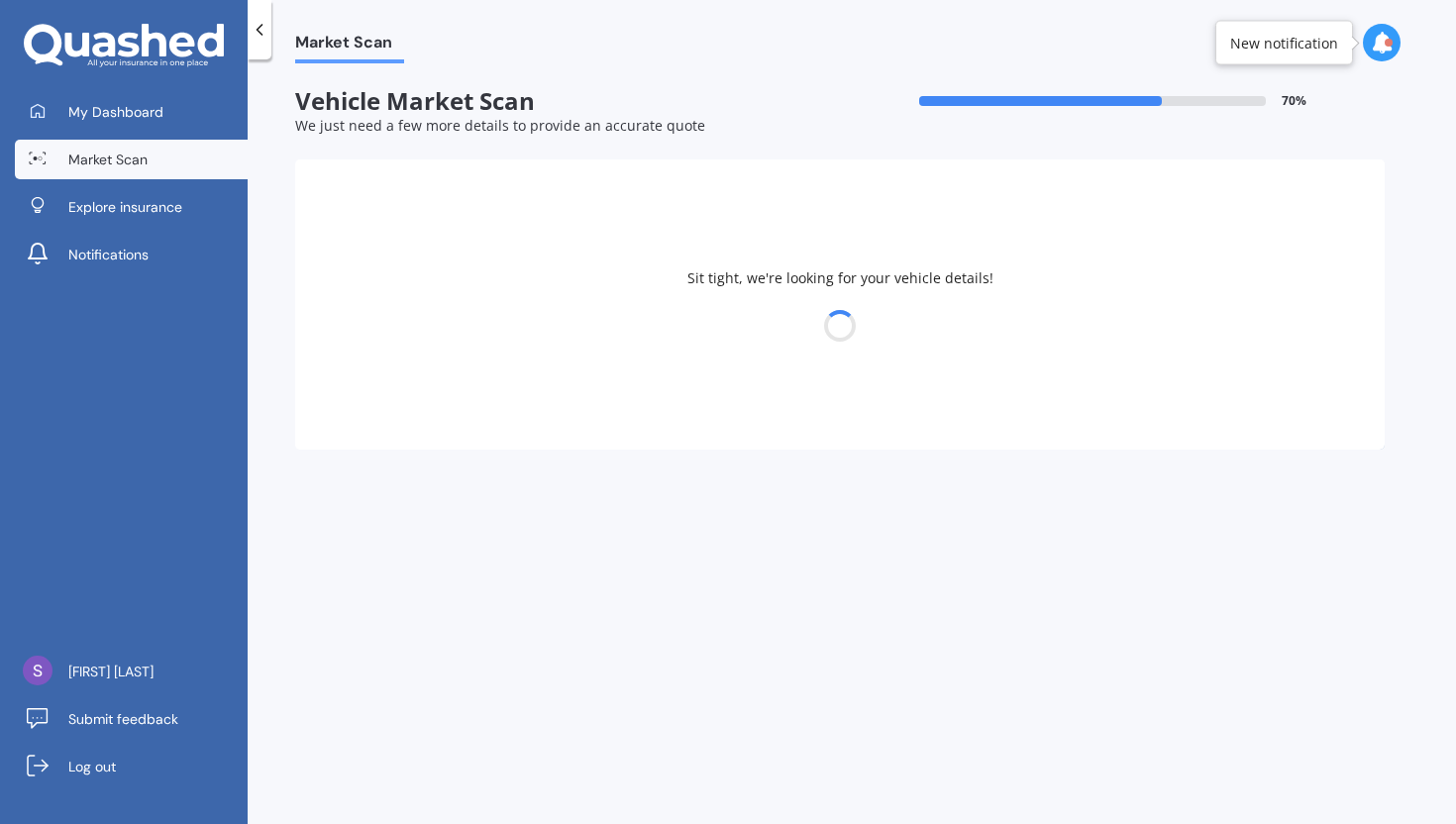 select on "NISSAN" 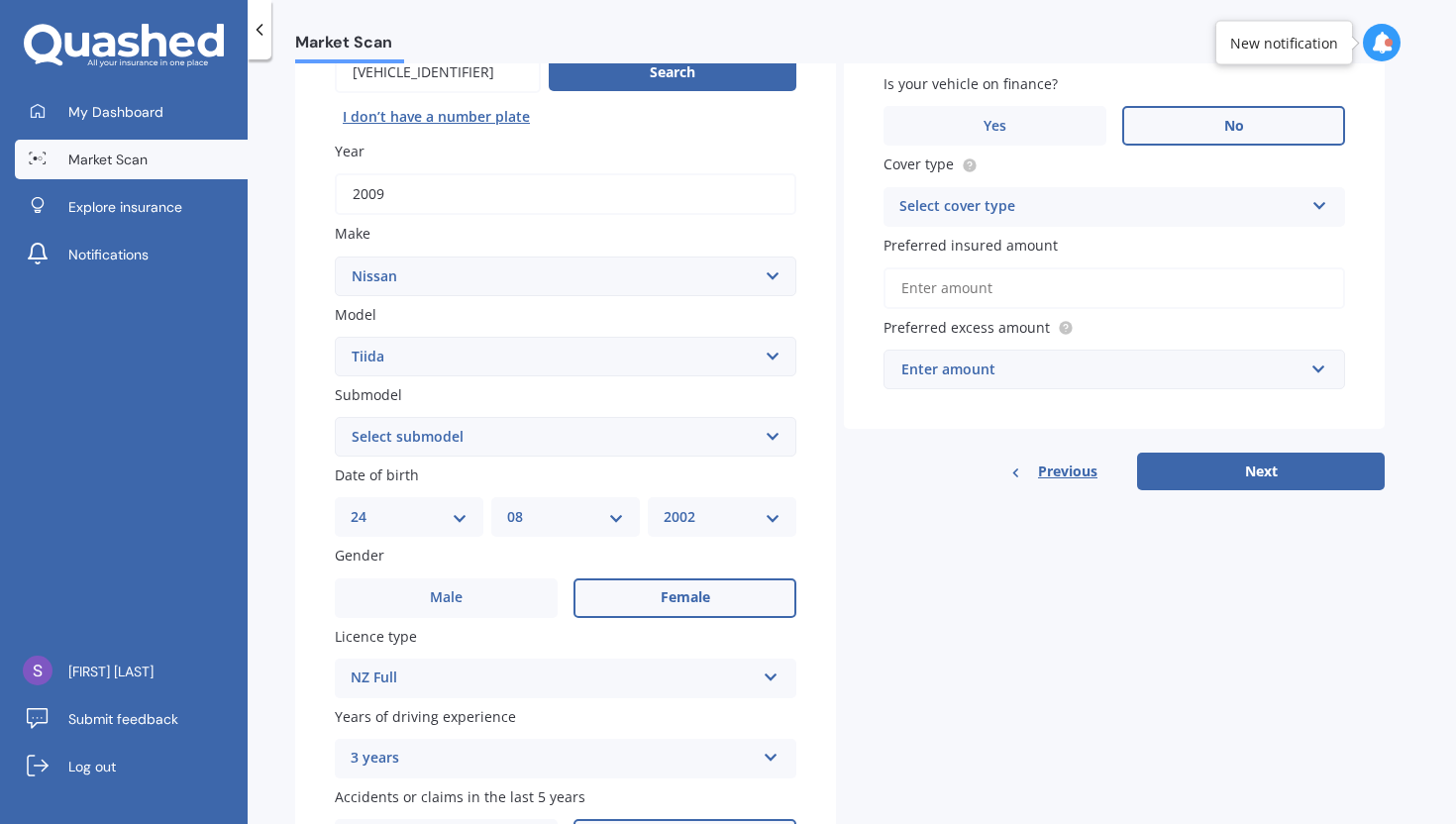 scroll, scrollTop: 218, scrollLeft: 0, axis: vertical 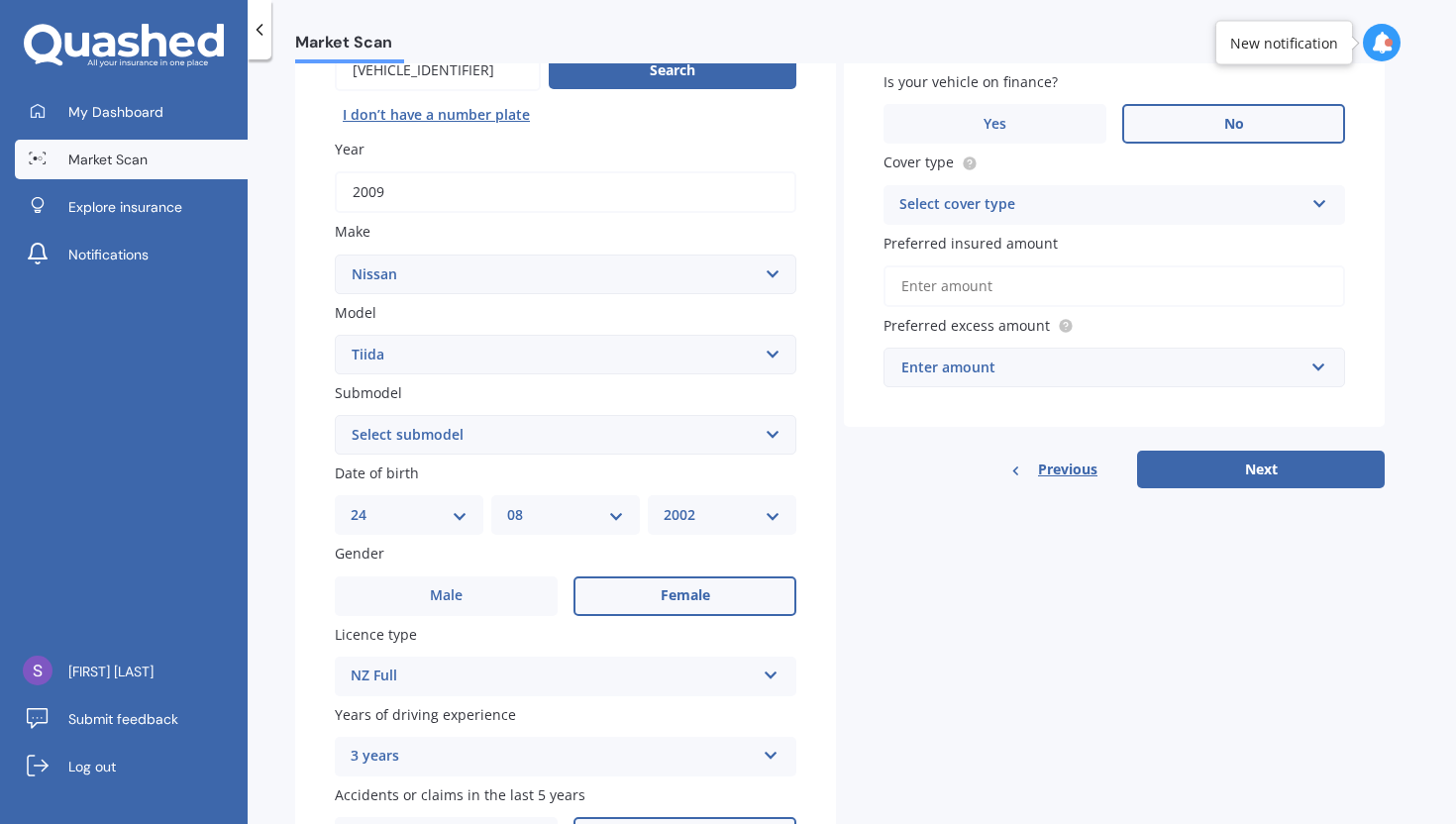 click on "Select submodel (All)" at bounding box center (566, 435) 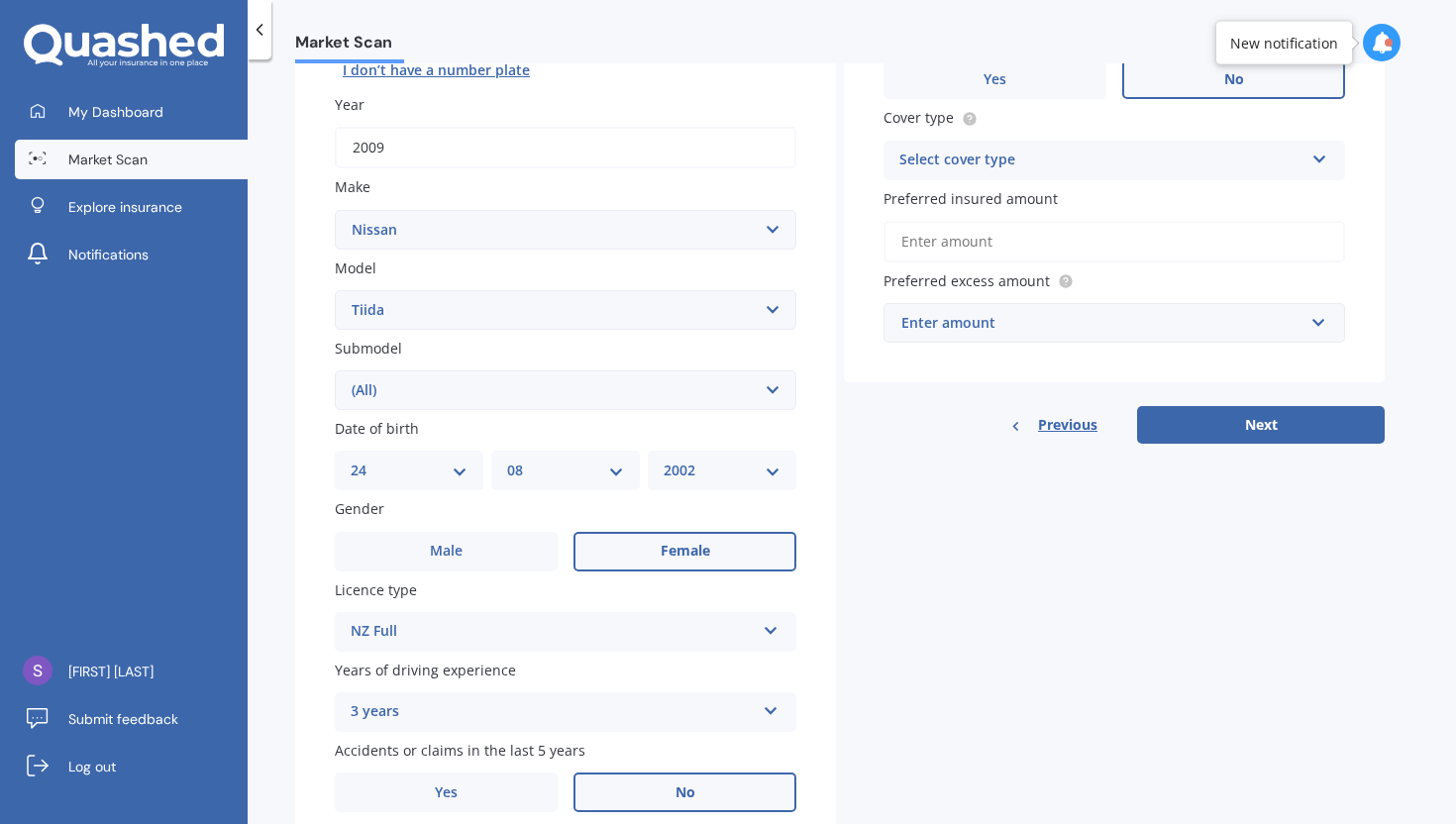 scroll, scrollTop: 276, scrollLeft: 0, axis: vertical 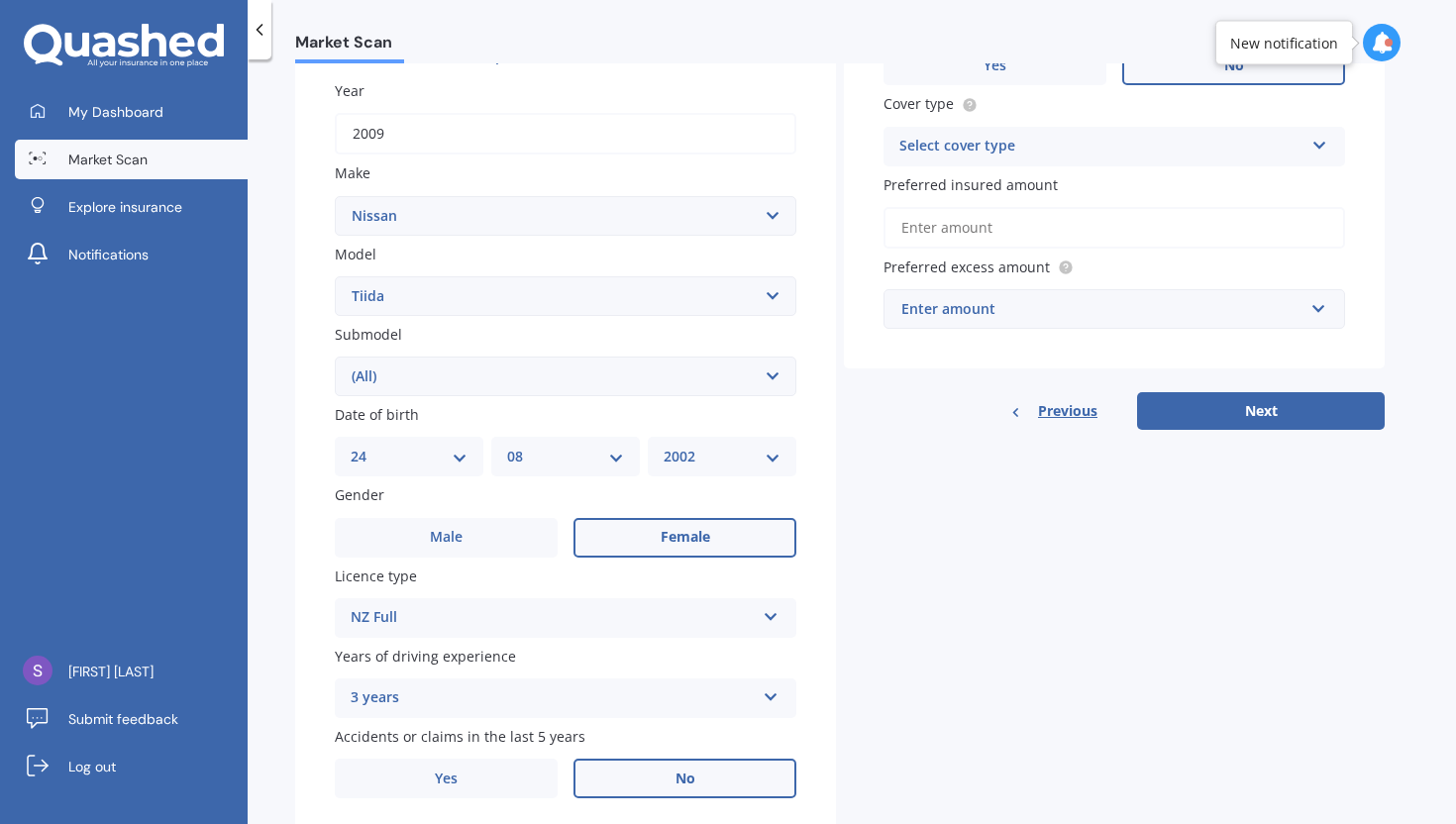 click on "Select submodel (All)" at bounding box center (566, 376) 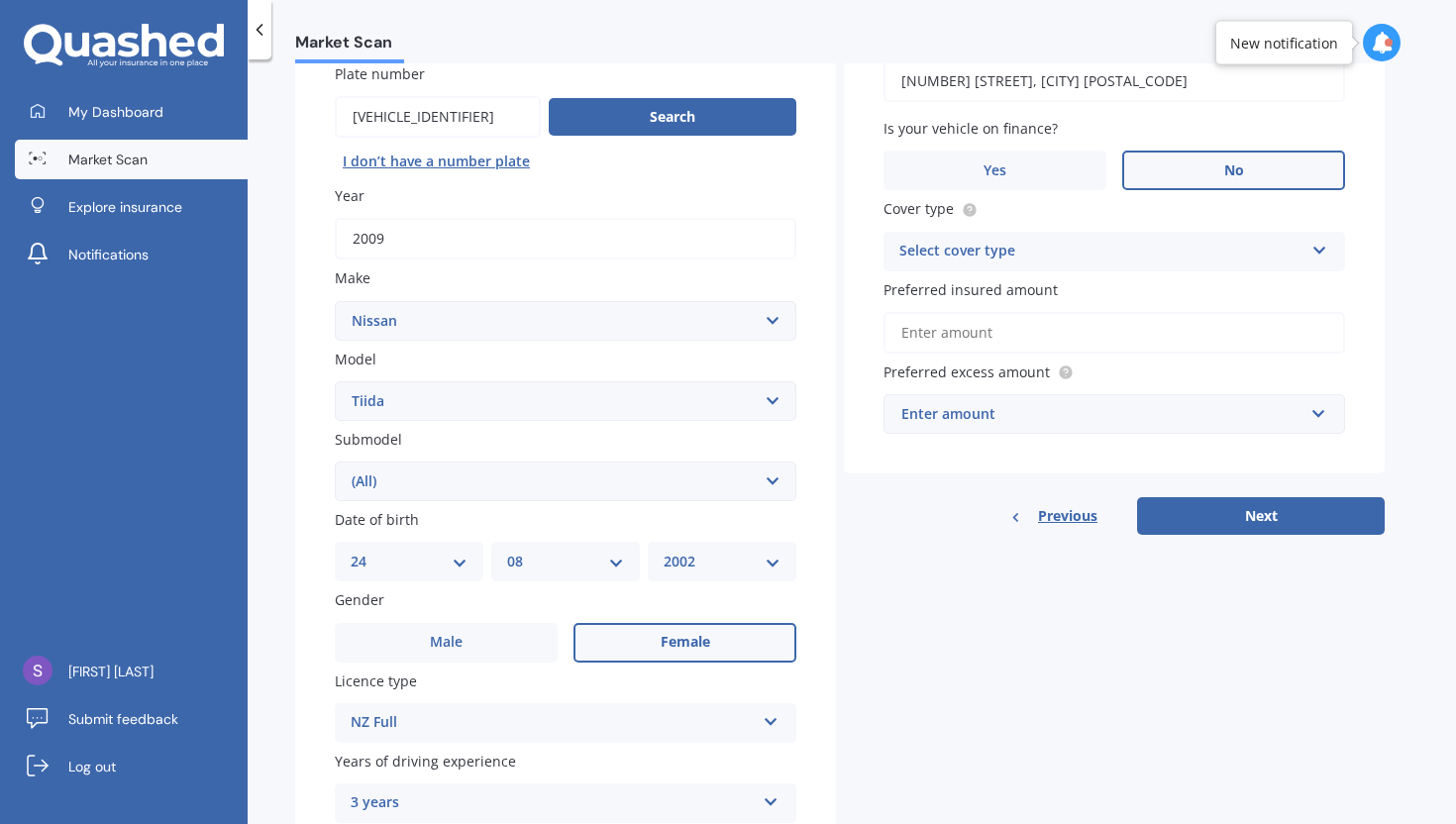 scroll, scrollTop: 347, scrollLeft: 0, axis: vertical 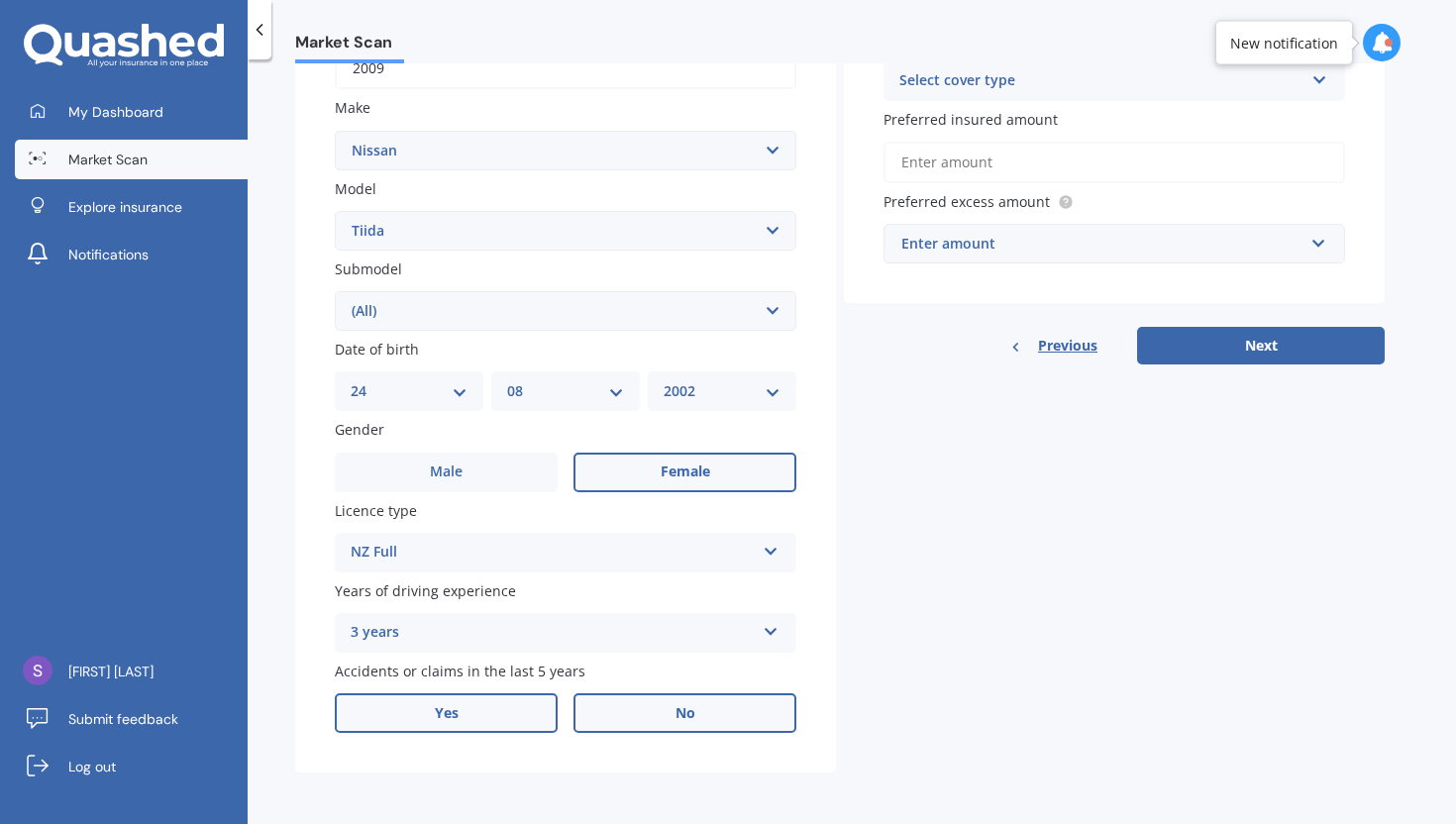 click on "Yes" at bounding box center [446, 713] 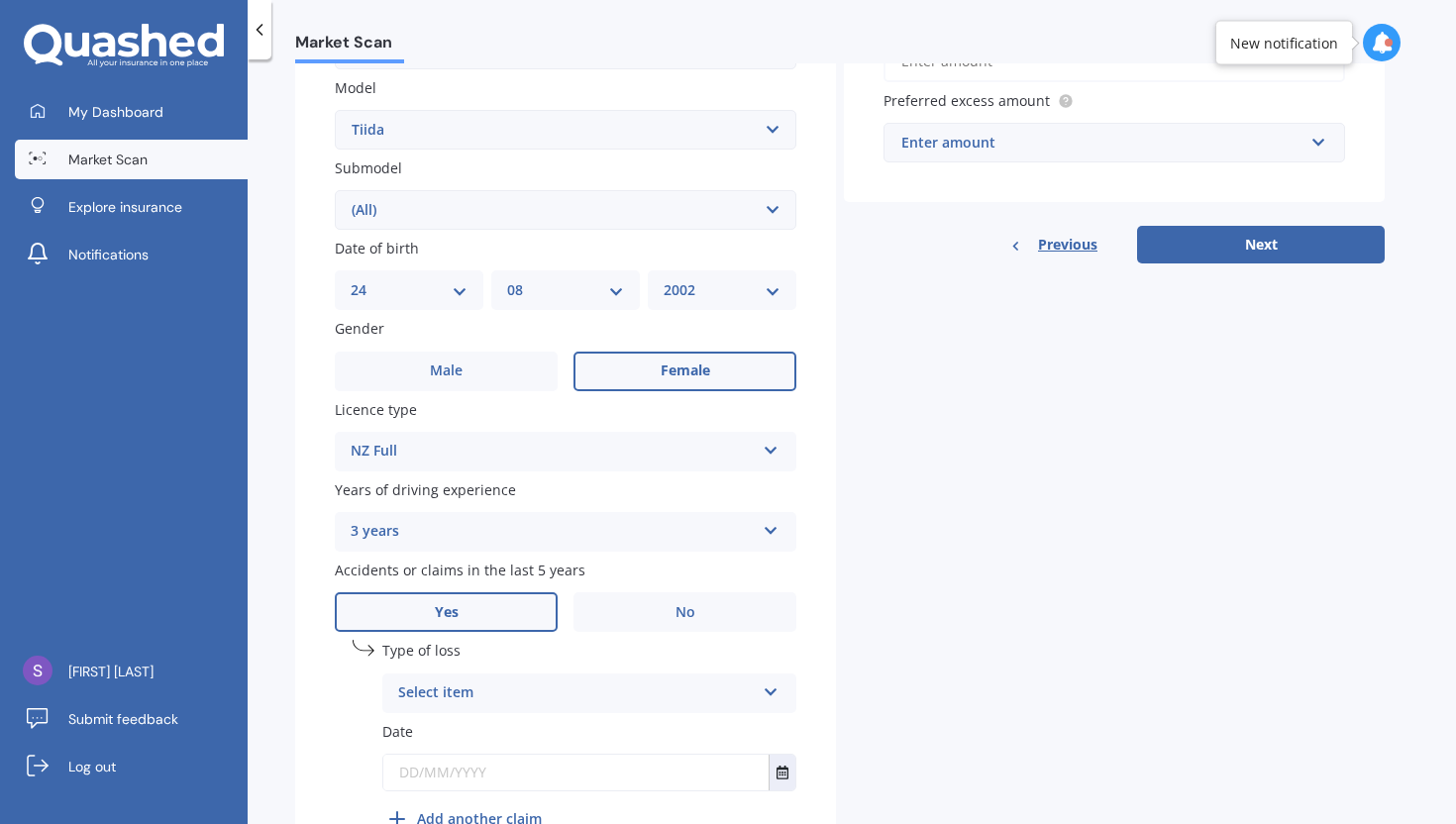 scroll, scrollTop: 444, scrollLeft: 0, axis: vertical 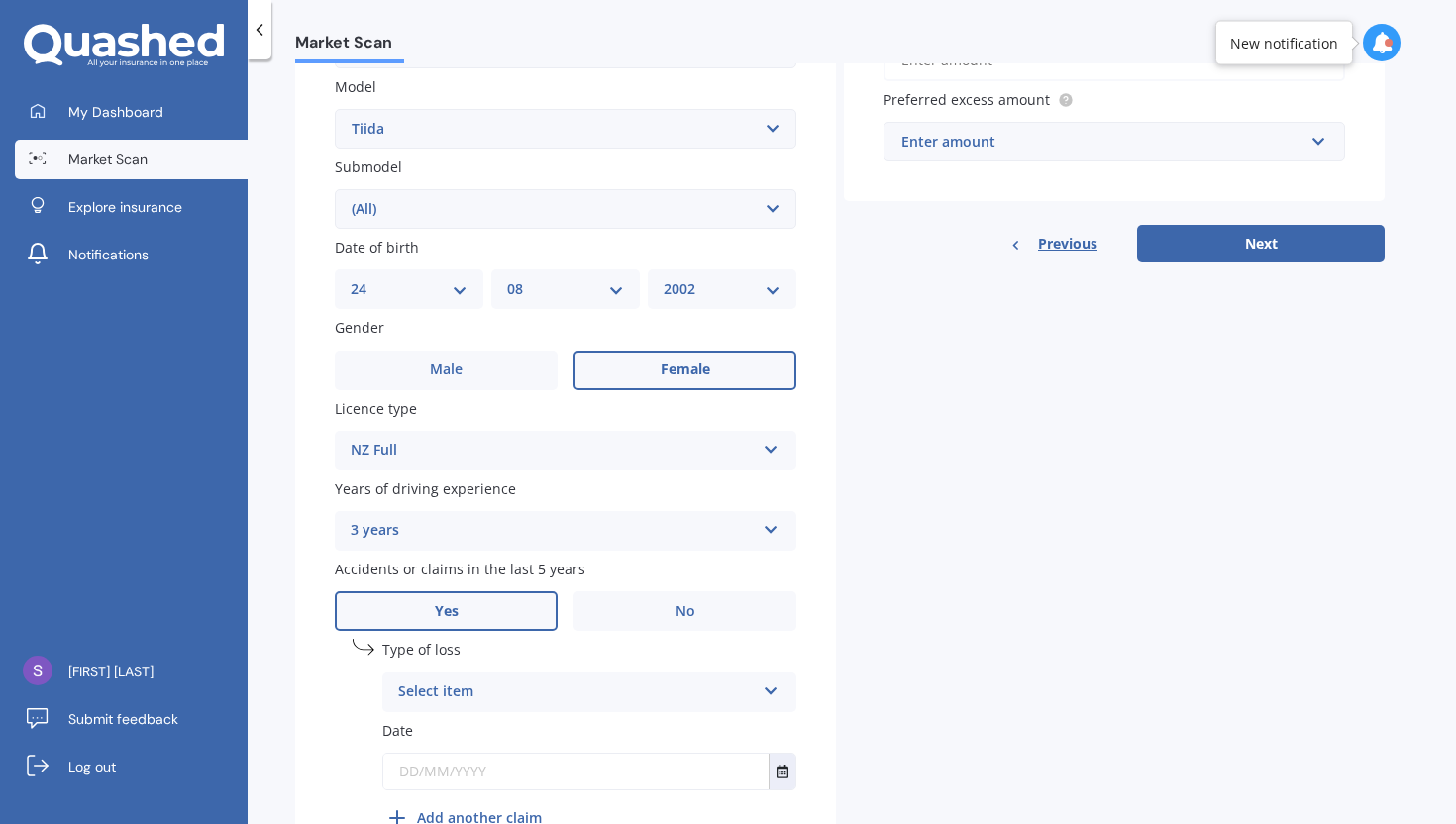 click on "Type of loss Select item At fault accident Not at fault accident" at bounding box center (589, 674) 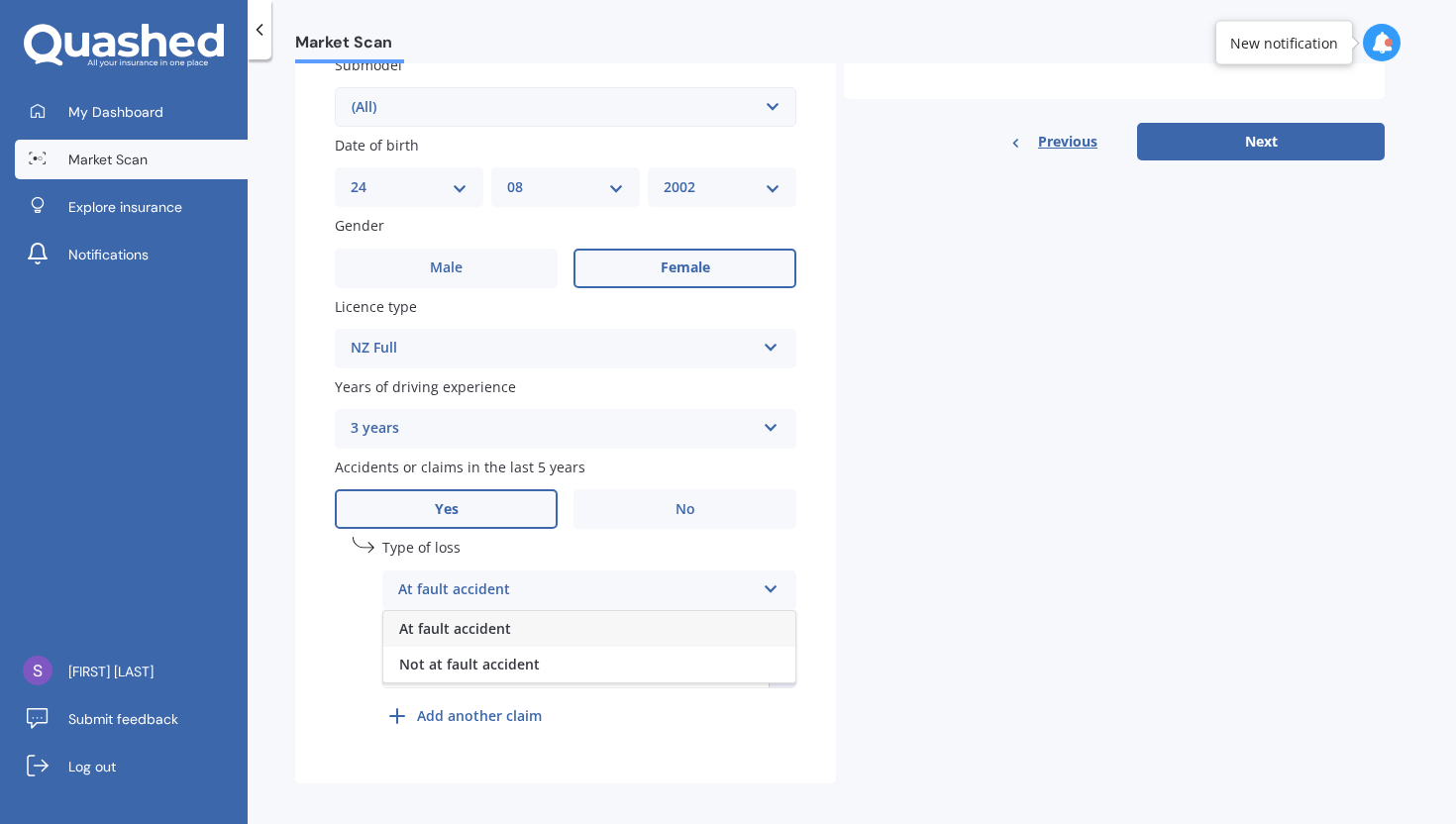 scroll, scrollTop: 551, scrollLeft: 0, axis: vertical 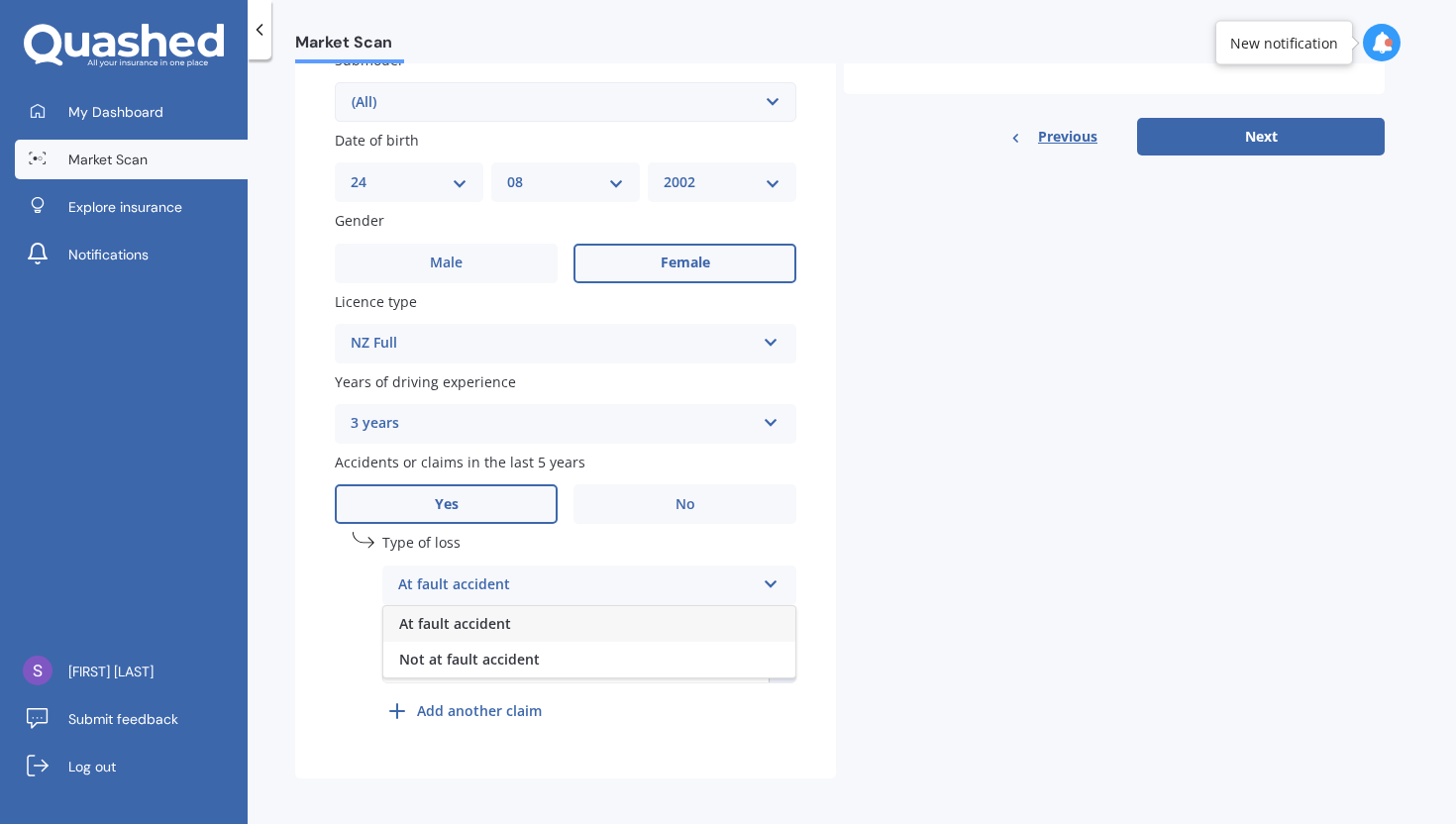 click on "At fault accident" at bounding box center [589, 624] 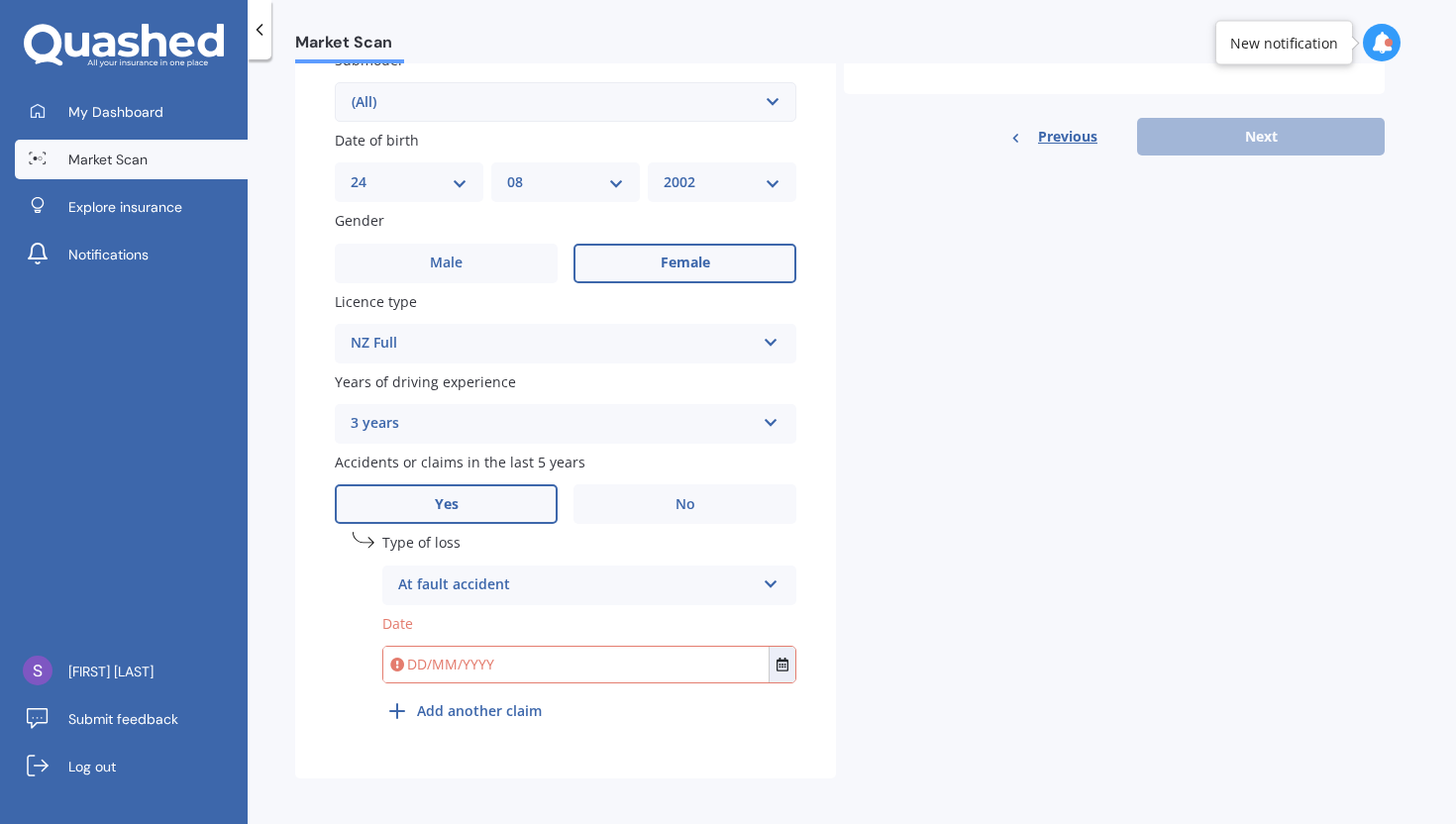 click at bounding box center (575, 665) 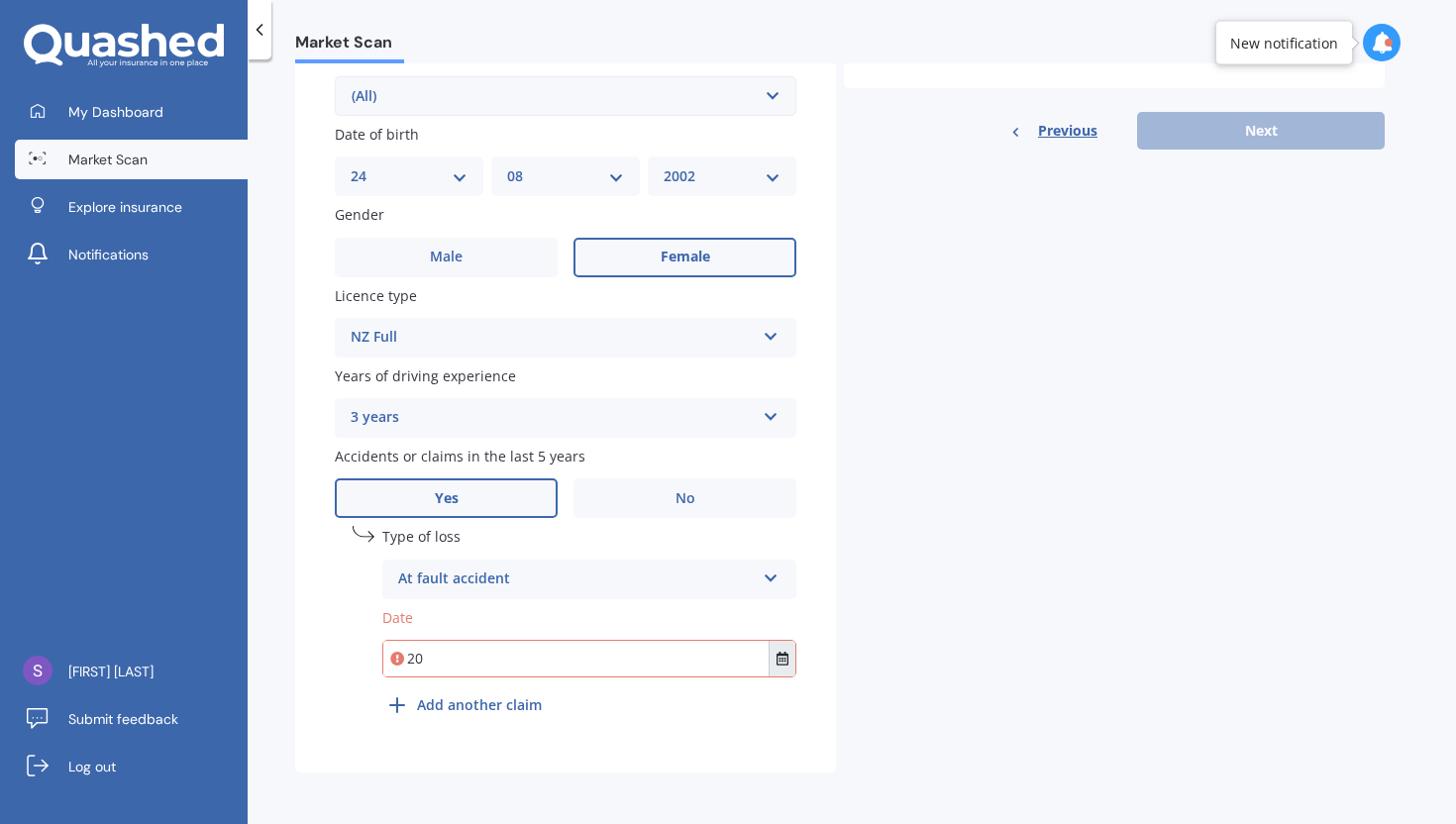 type on "20" 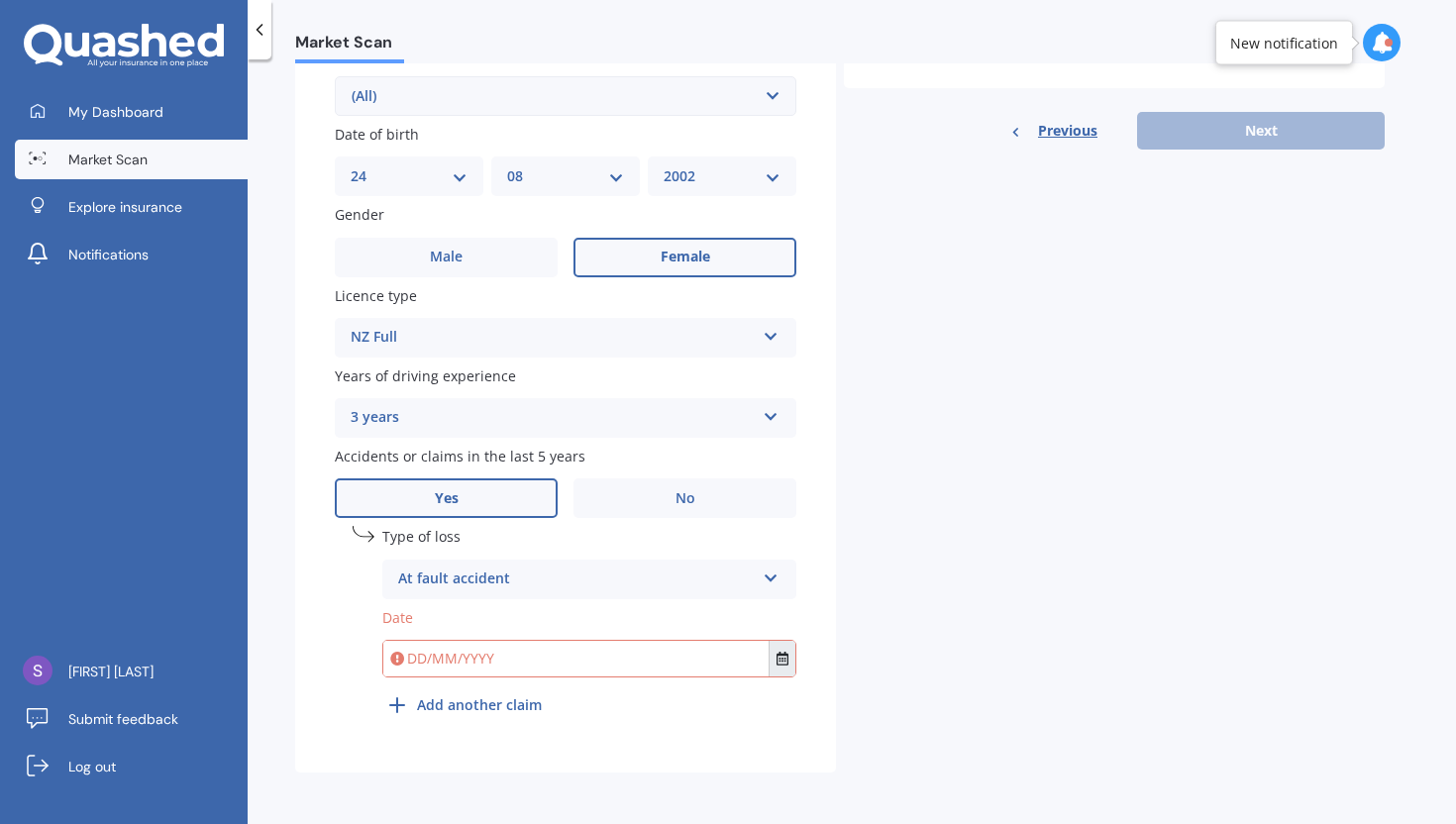 click 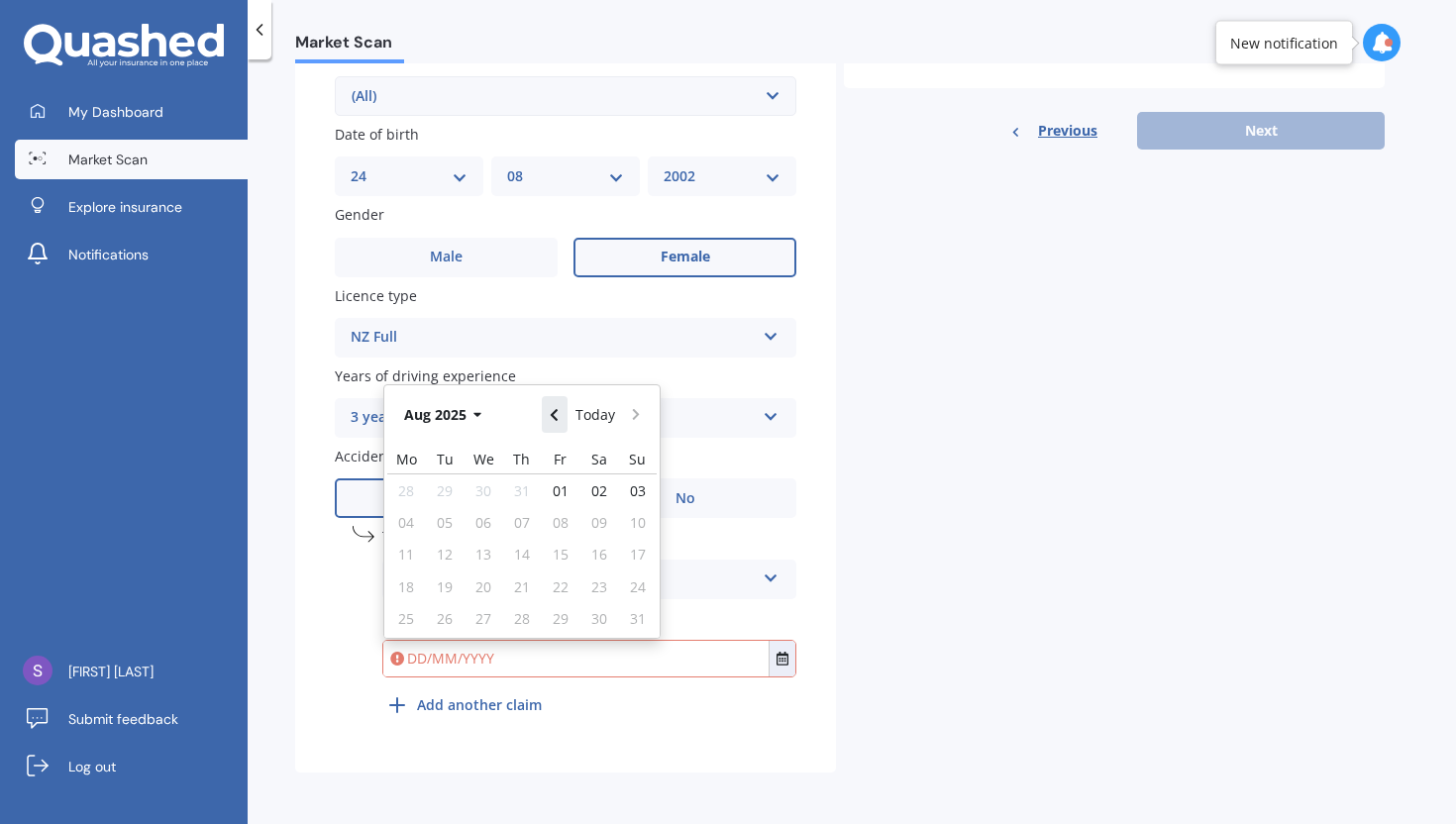 click 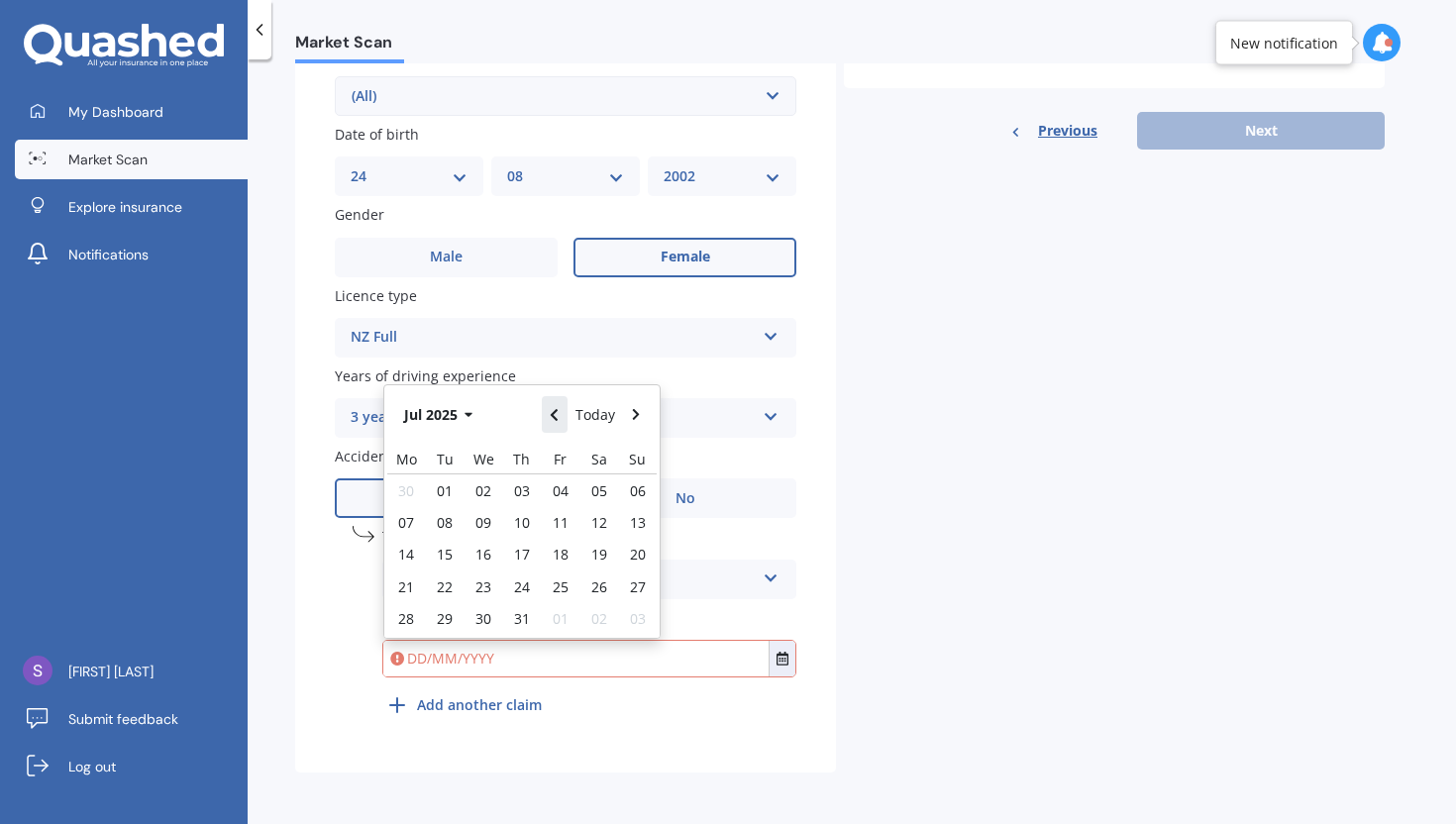 click 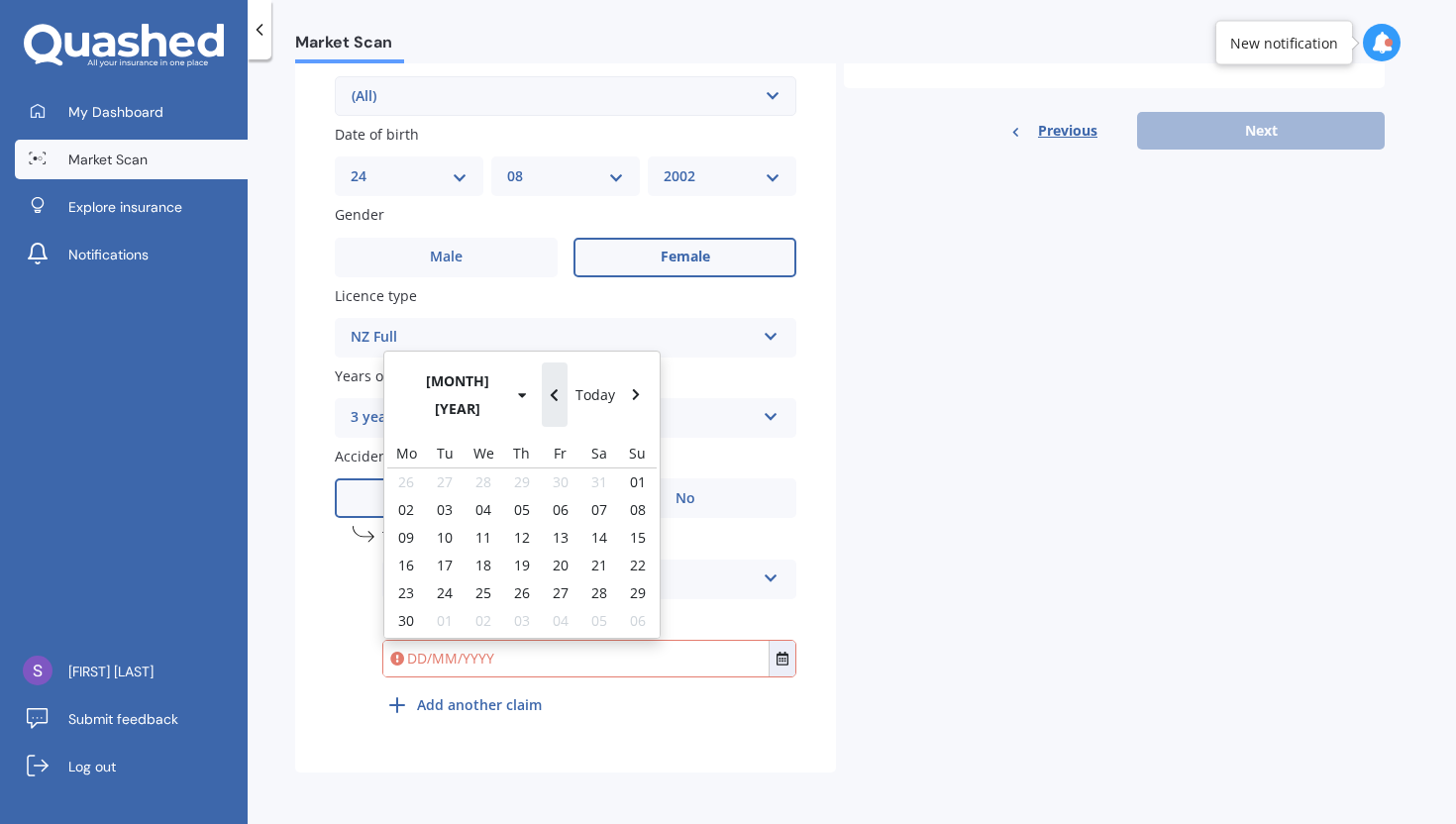click at bounding box center (555, 394) 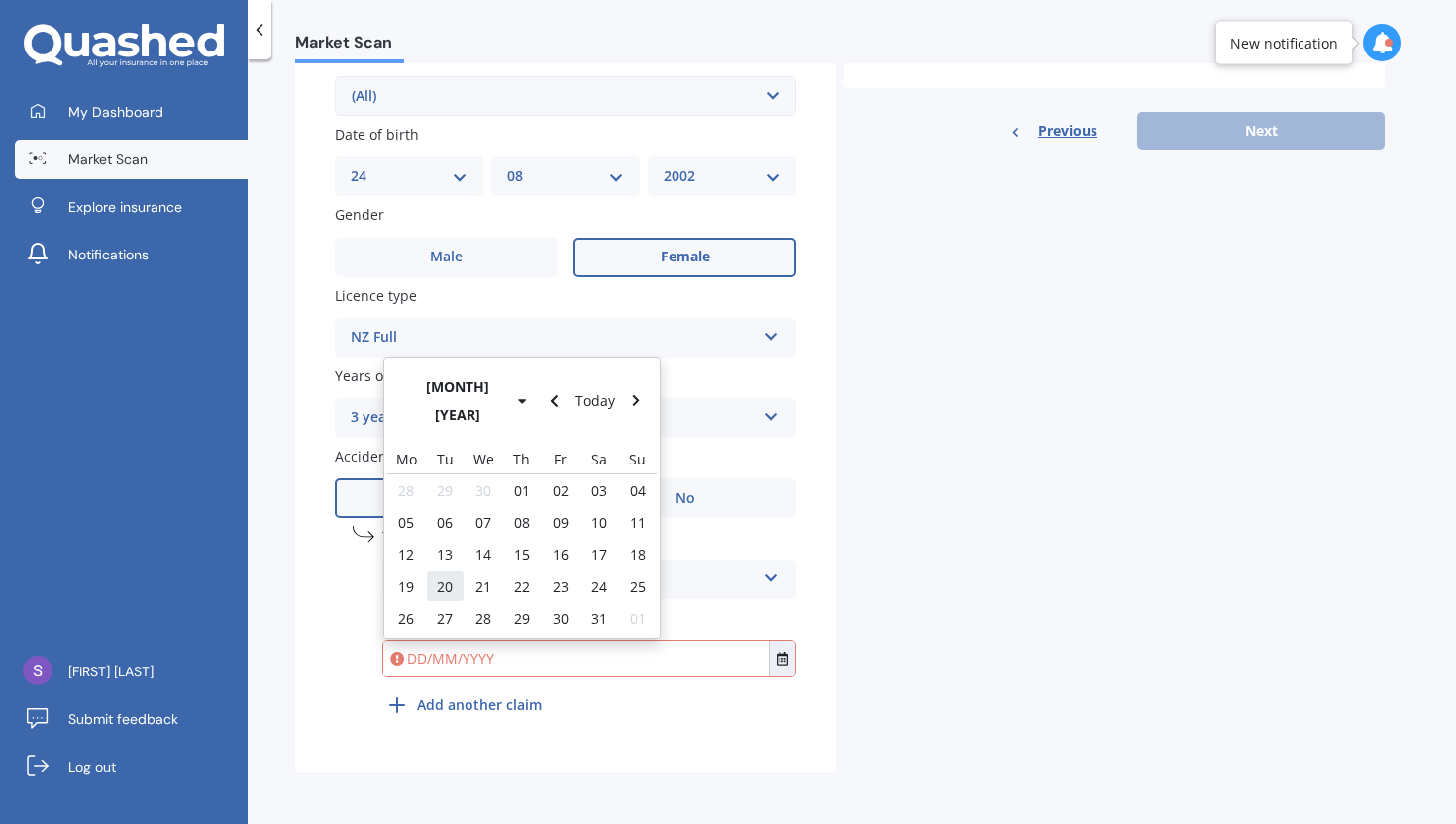 click on "20" at bounding box center (445, 586) 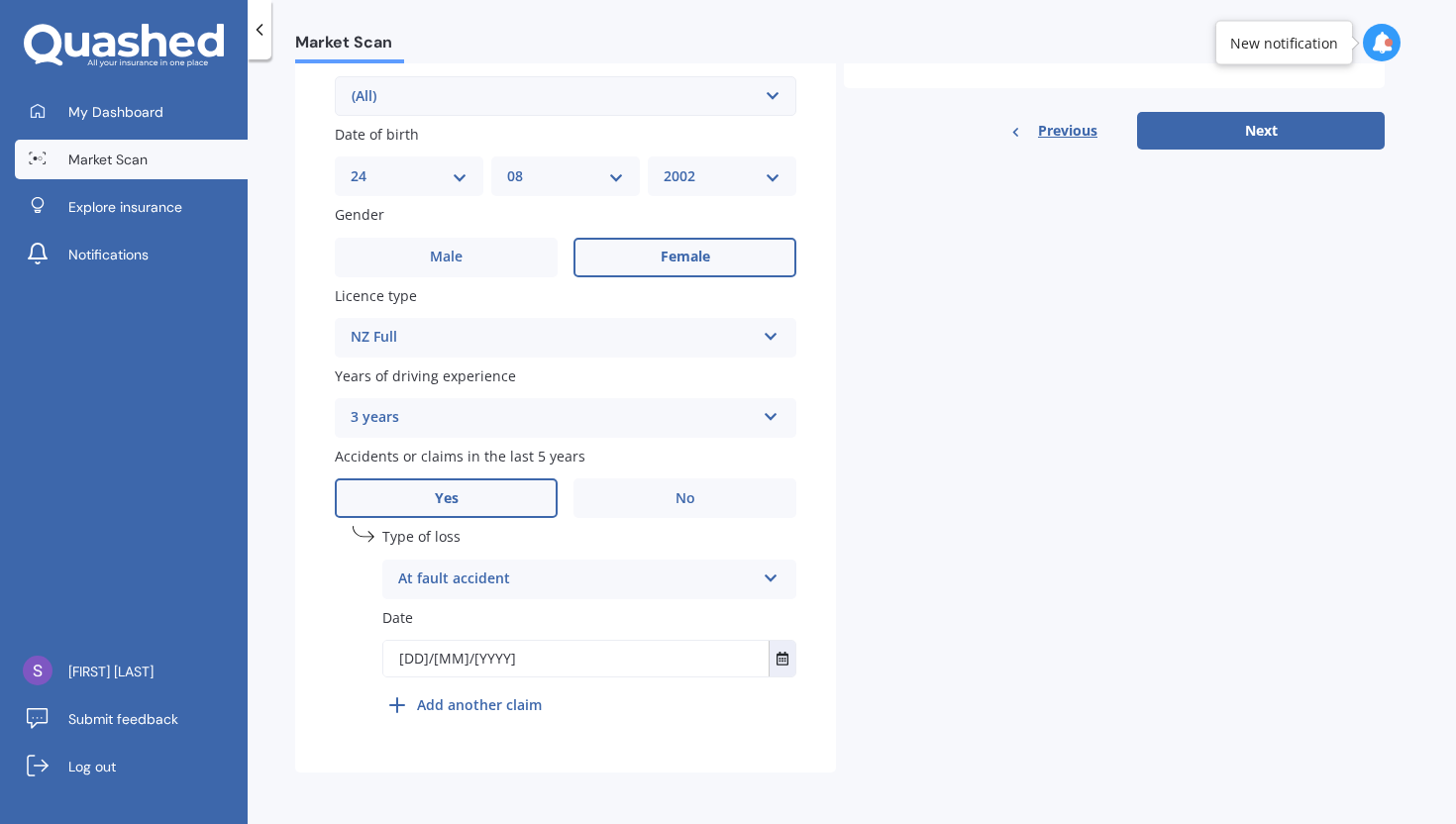 click on "Details Plate number Search I don’t have a number plate Year 2009 Make Select make AC ALFA ROMEO ASTON MARTIN AUDI AUSTIN BEDFORD Bentley BMW BYD CADILLAC CAN-AM CHERY CHEVROLET CHRYSLER Citroen CRUISEAIR CUPRA DAEWOO DAIHATSU DAIMLER DAMON DIAHATSU DODGE EXOCET FACTORY FIVE FERRARI FIAT Fiord FLEETWOOD FORD FOTON FRASER GEELY GENESIS GEORGIE BOY GMC GREAT WALL GWM HAVAL HILLMAN HINO HOLDEN HOLIDAY RAMBLER HONDA HUMMER HYUNDAI INFINITI ISUZU IVECO JAC JAECOO JAGUAR JEEP KGM KIA LADA LAMBORGHINI LANCIA LANDROVER LDV LEAPMOTOR LEXUS LINCOLN LOTUS LUNAR M.G M.G. MAHINDRA MASERATI MAZDA MCLAREN MERCEDES AMG Mercedes Benz MERCEDES-AMG MERCURY MINI Mitsubishi MORGAN MORRIS NEWMAR Nissan OMODA OPEL OXFORD PEUGEOT Plymouth Polestar PONTIAC PORSCHE PROTON RAM Range Rover Rayne RENAULT ROLLS ROYCE ROVER SAAB SATURN SEAT SHELBY SKODA SMART SSANGYONG SUBARU SUZUKI TATA TESLA TIFFIN Toyota TRIUMPH TVR Vauxhall VOLKSWAGEN VOLVO WESTFIELD WINNEBAGO ZX Model Select model 1200 180SX 200SX 300ZX 350Z 370Z Ad Altima ARIYA GTR" at bounding box center [840, 187] 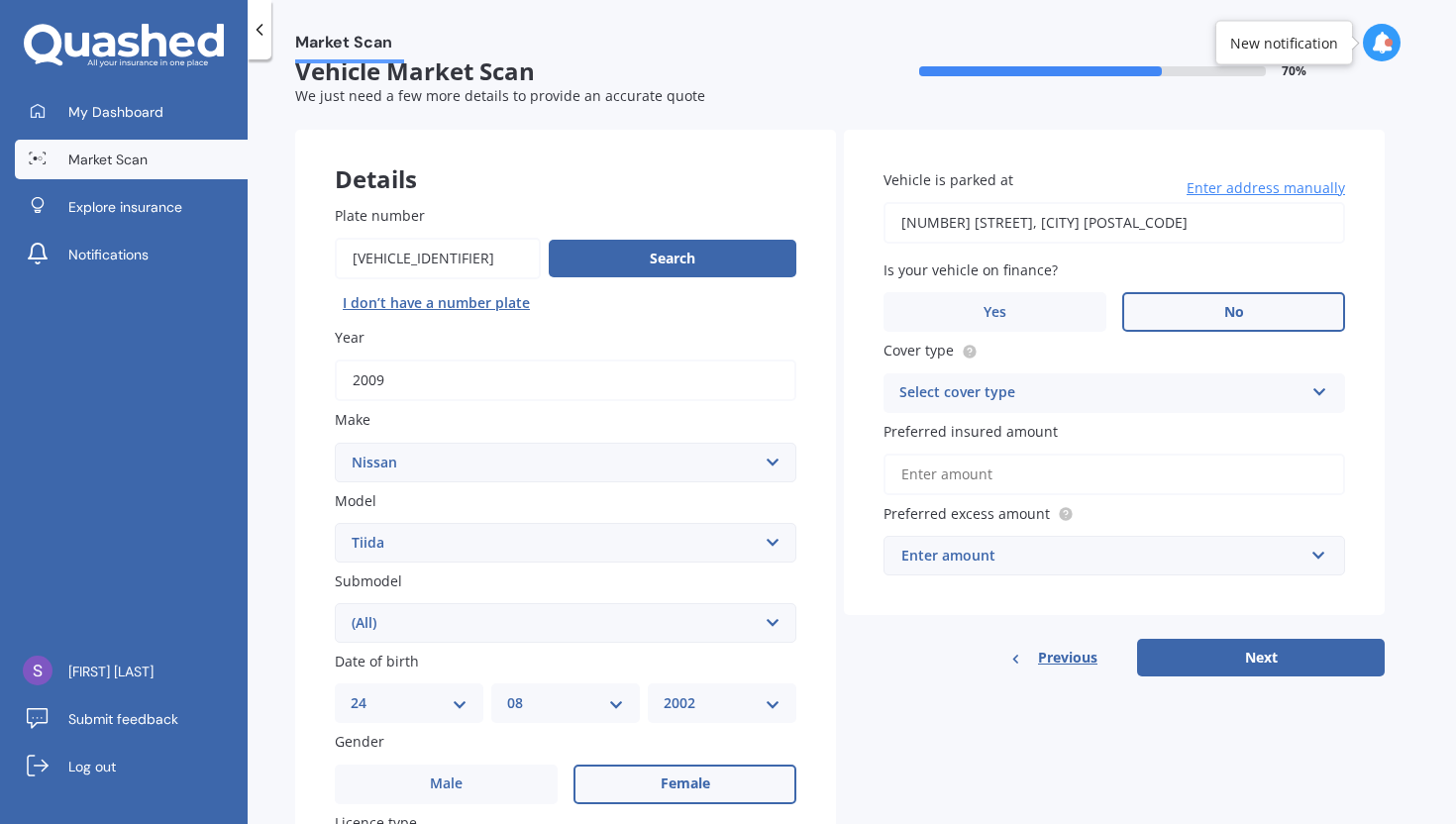 scroll, scrollTop: 14, scrollLeft: 0, axis: vertical 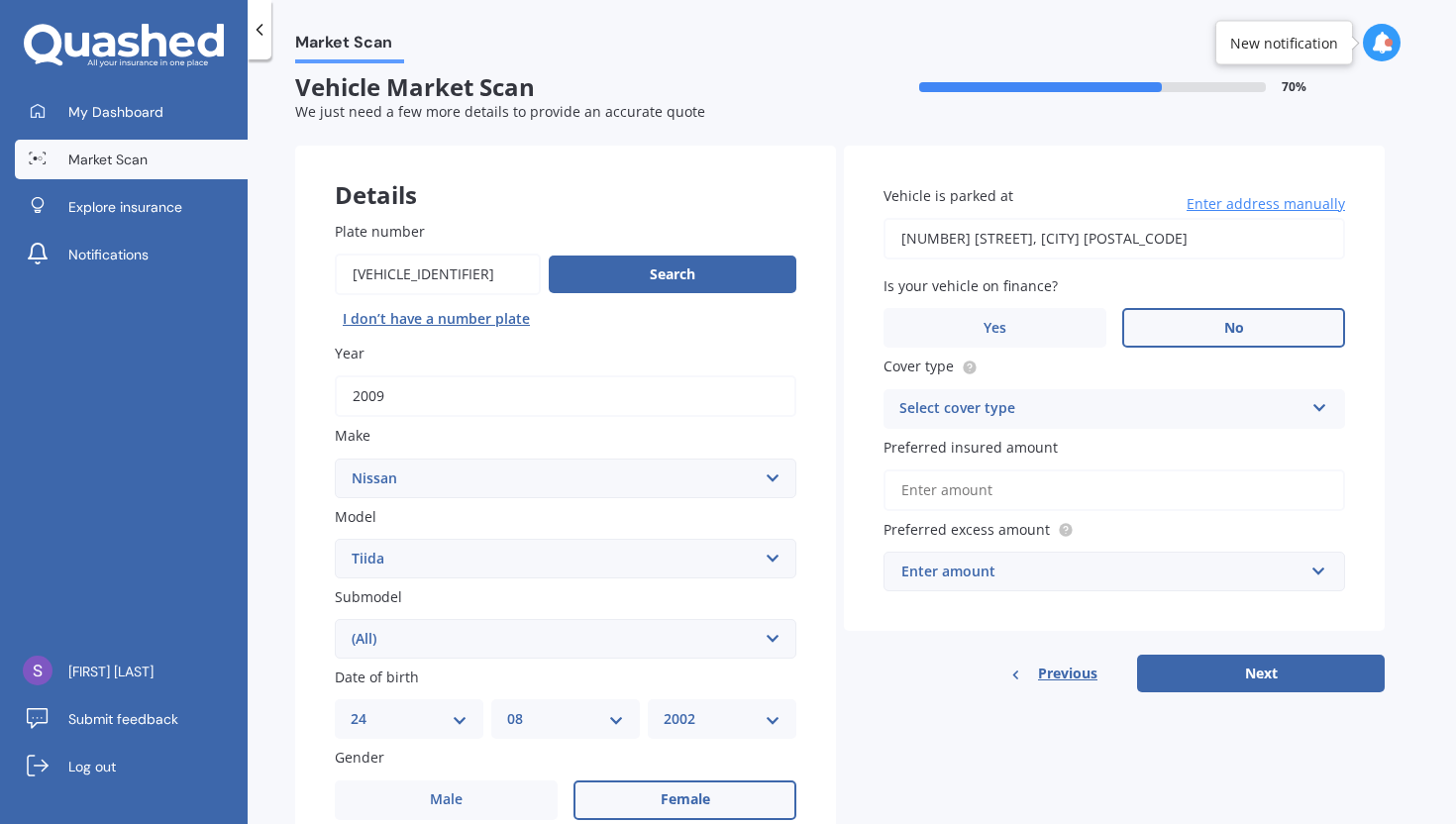 click on "Select cover type Comprehensive Third Party, Fire & Theft Third Party" at bounding box center (1114, 409) 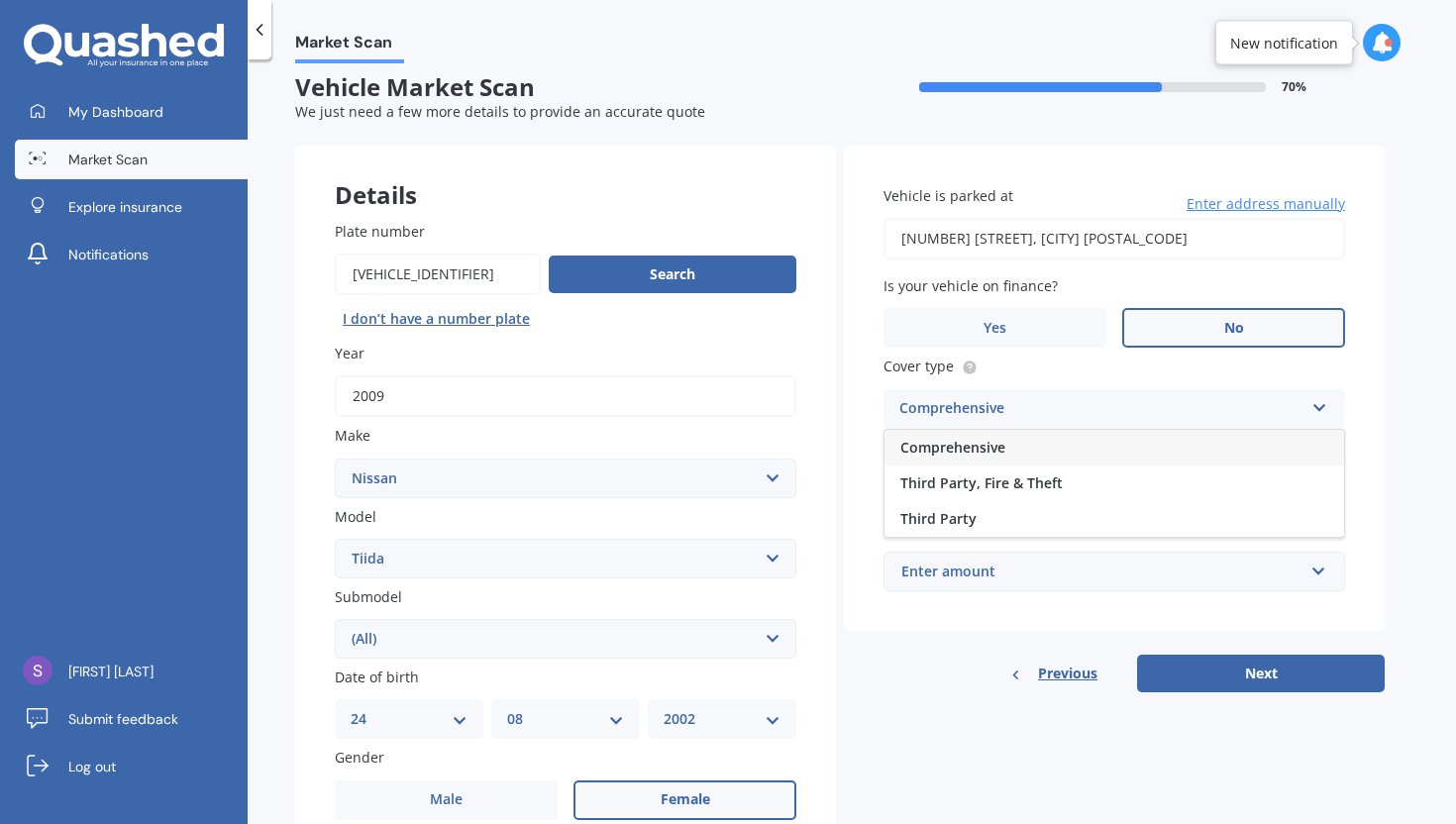 click on "Comprehensive" at bounding box center [1114, 448] 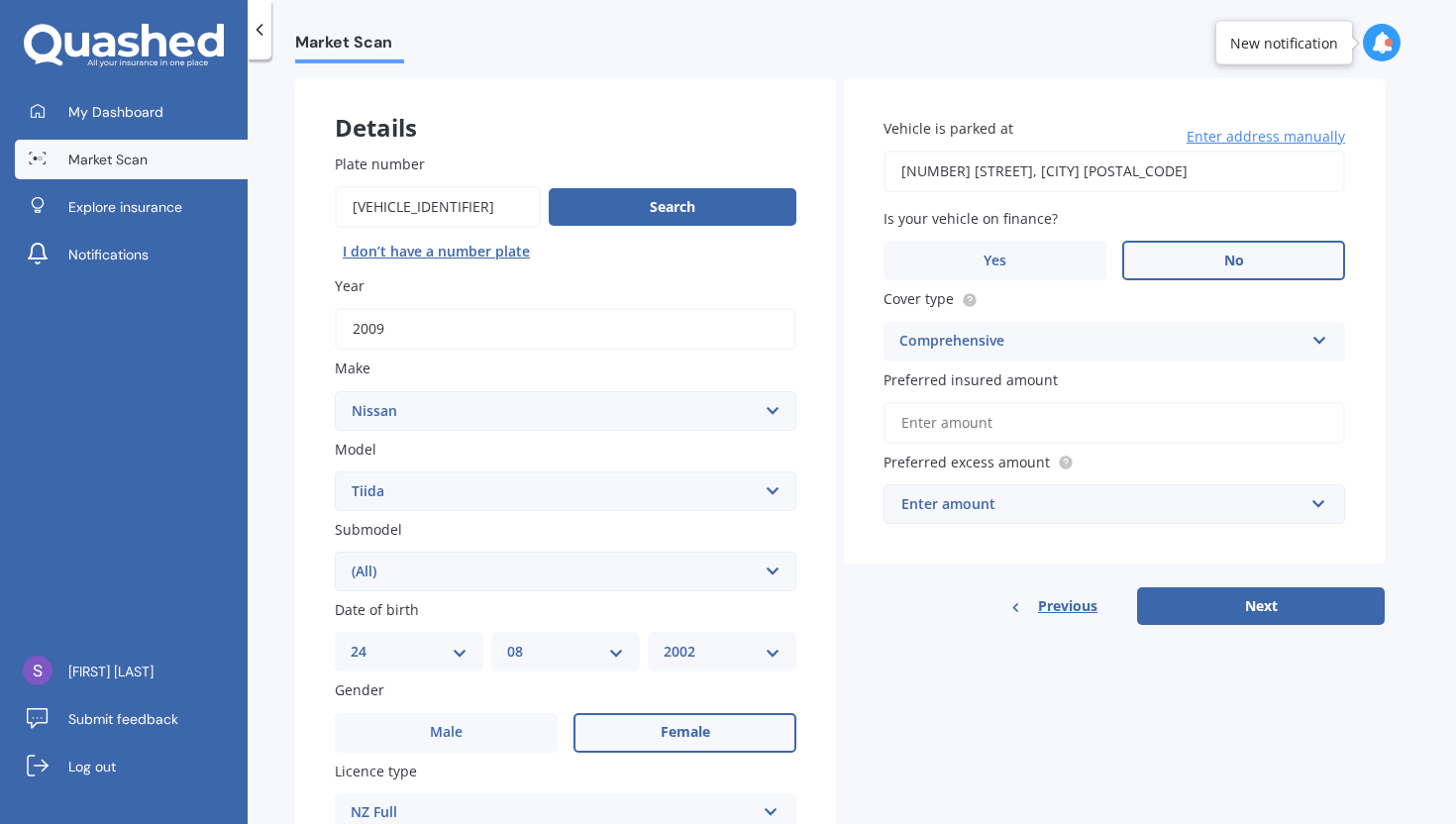scroll, scrollTop: 106, scrollLeft: 0, axis: vertical 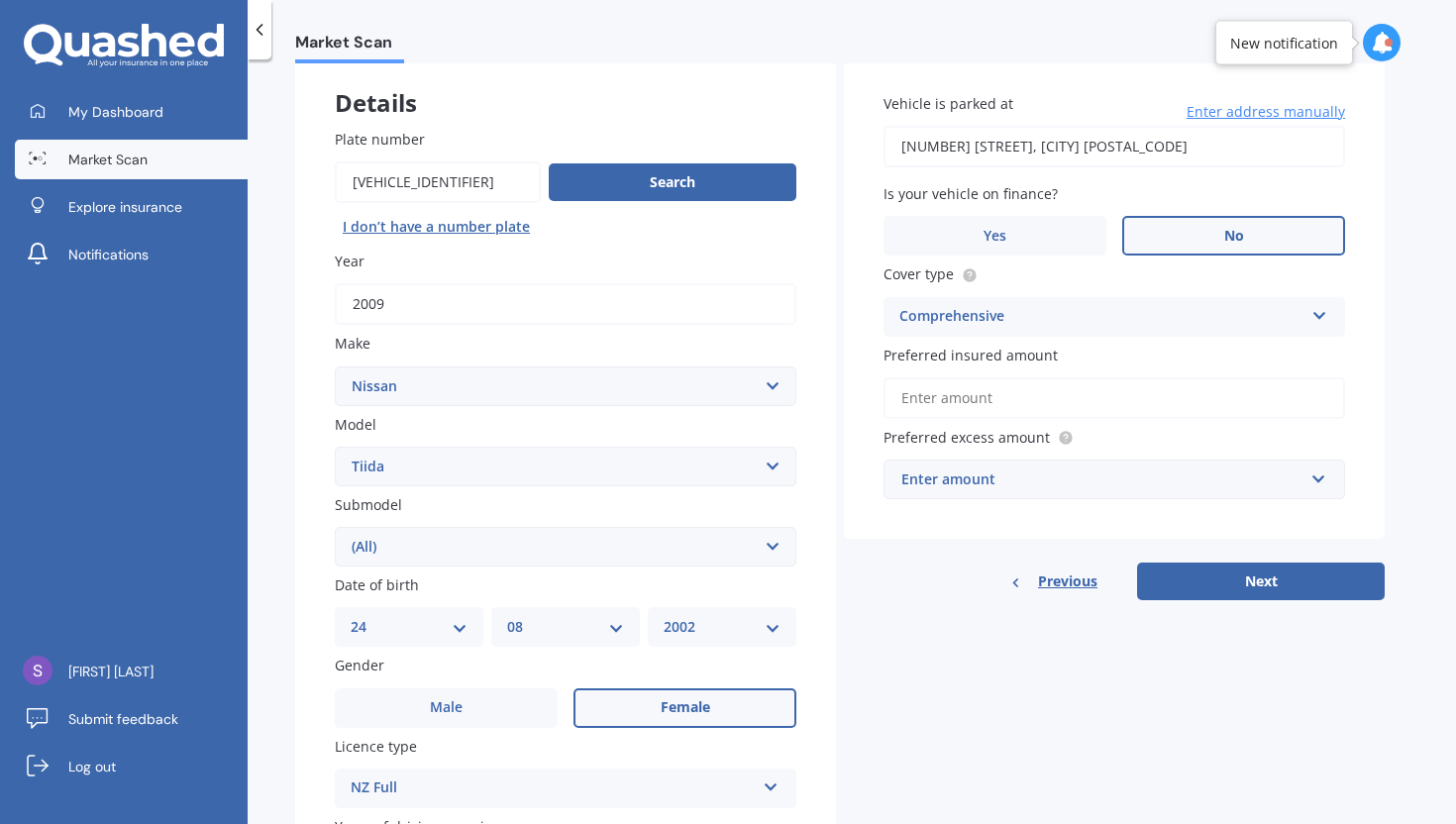click on "Preferred insured amount" at bounding box center (1114, 398) 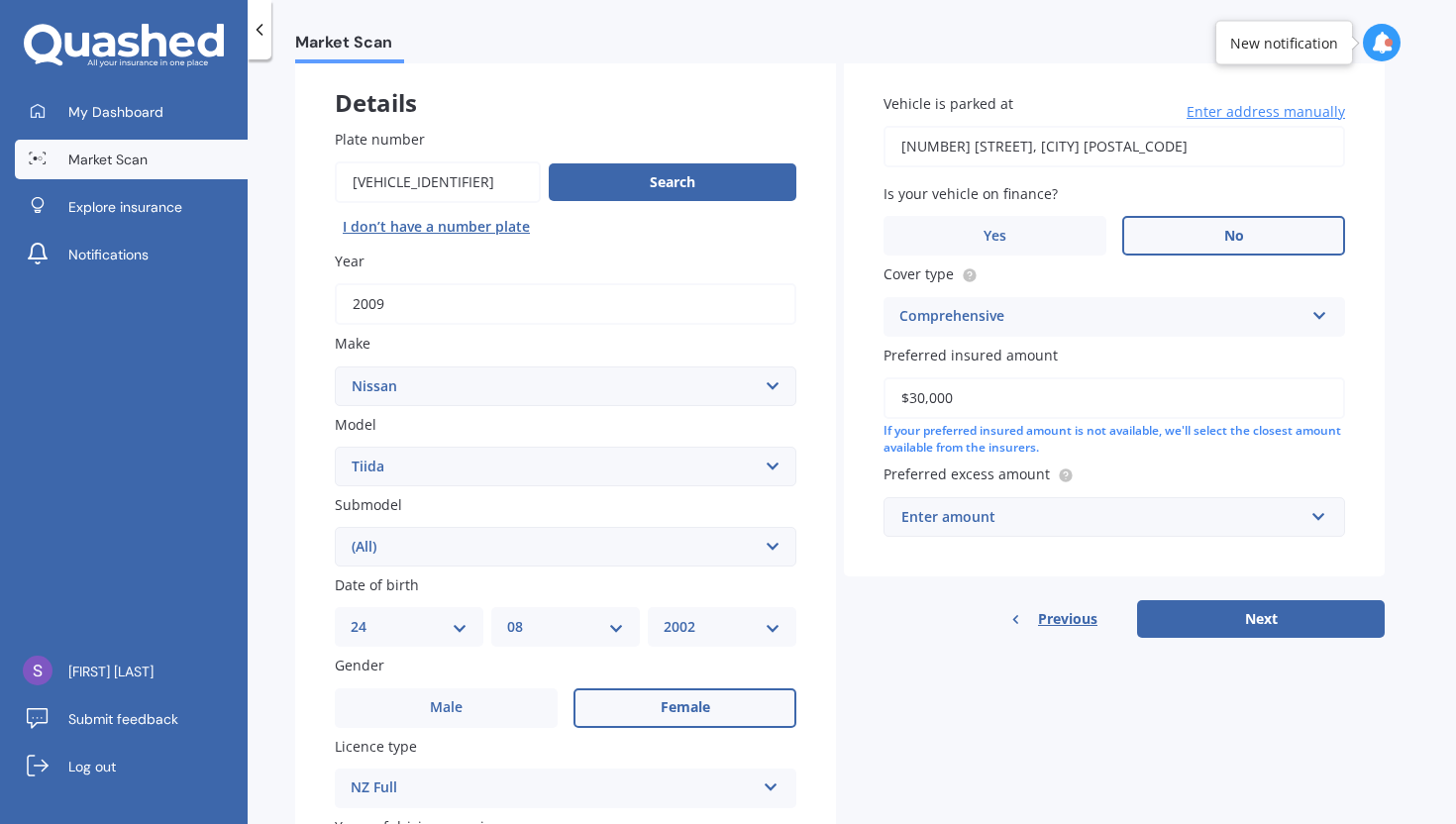 click on "$30,000" at bounding box center (1114, 398) 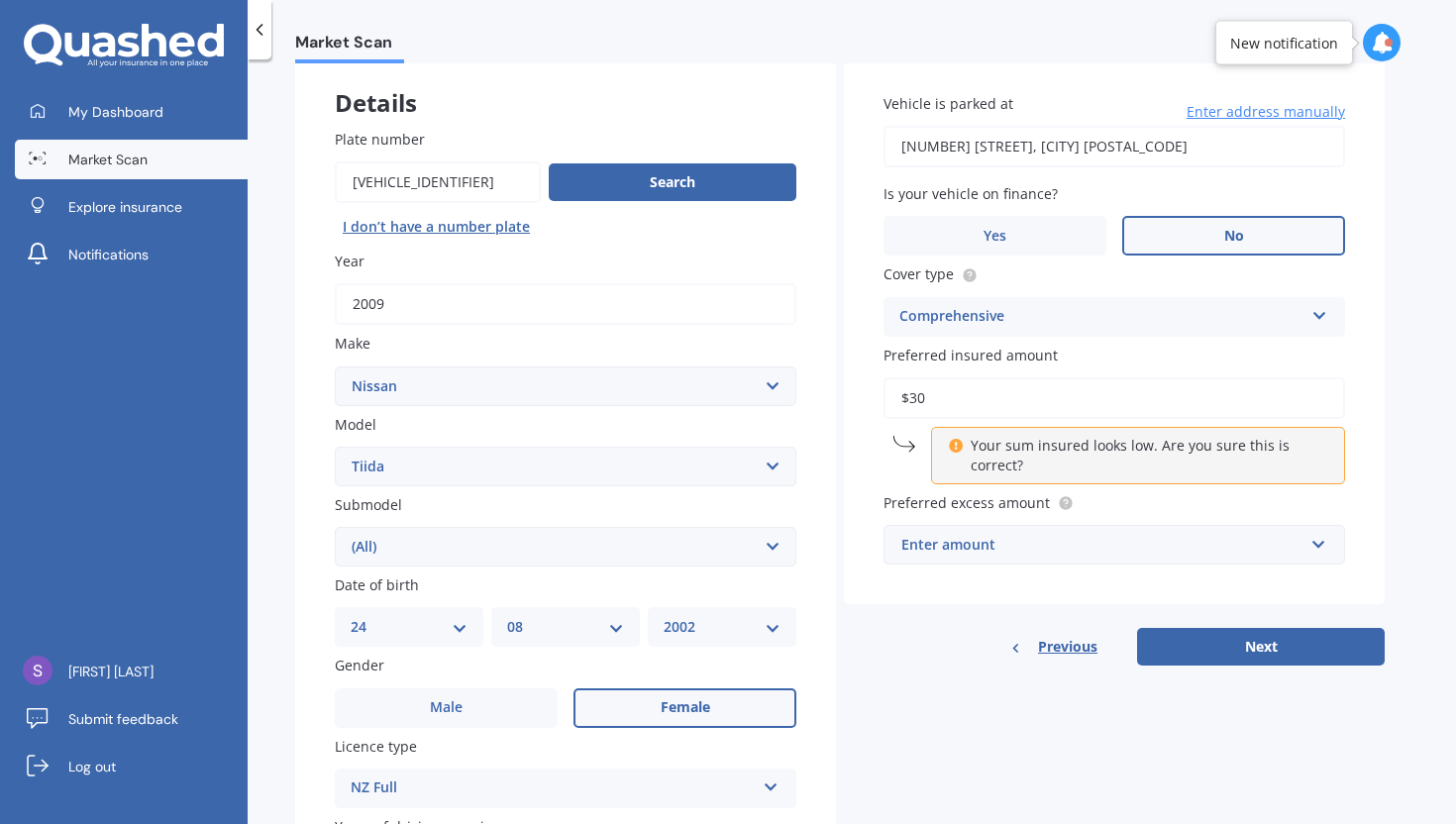 type on "$3" 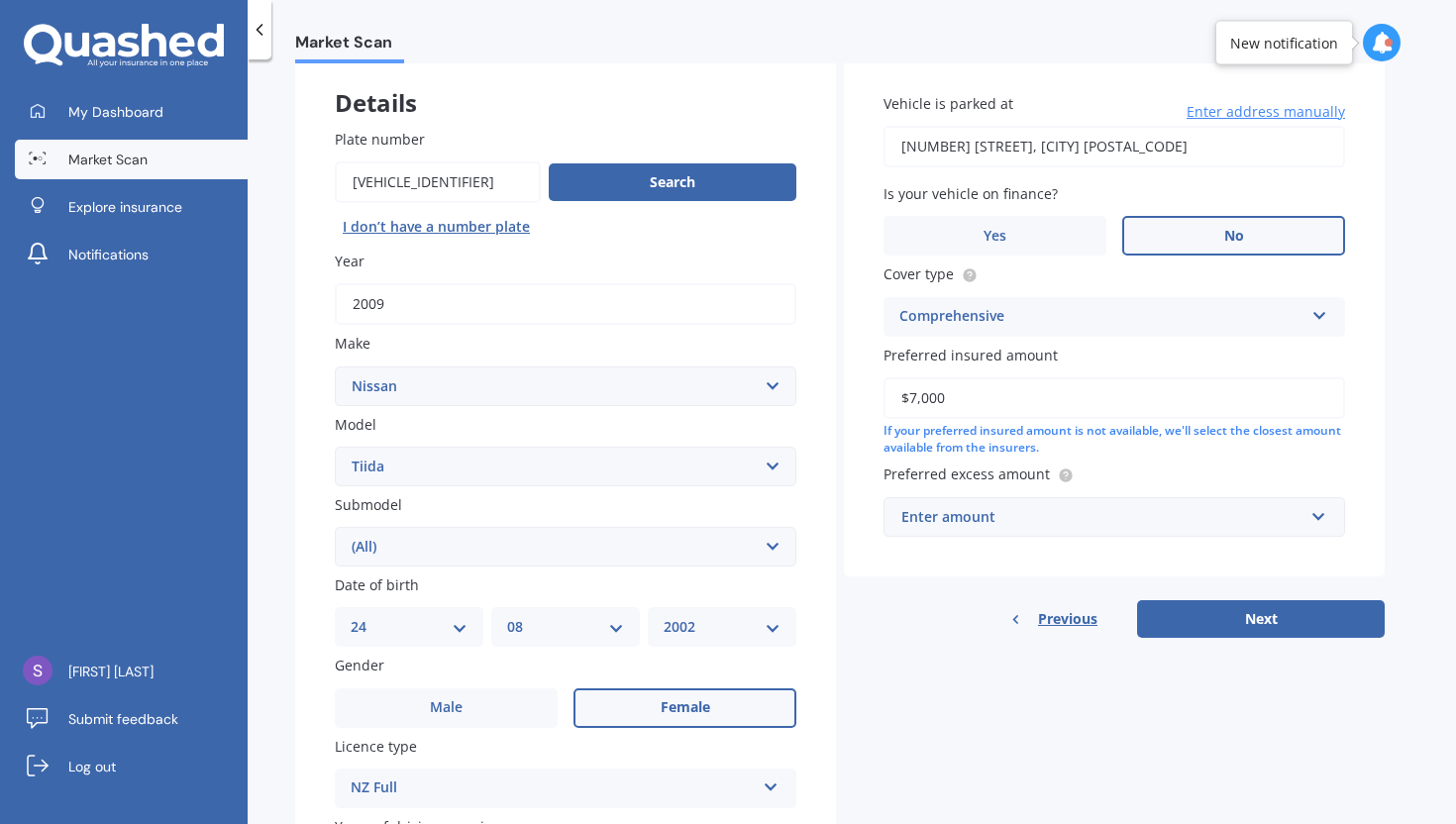 type on "$7,000" 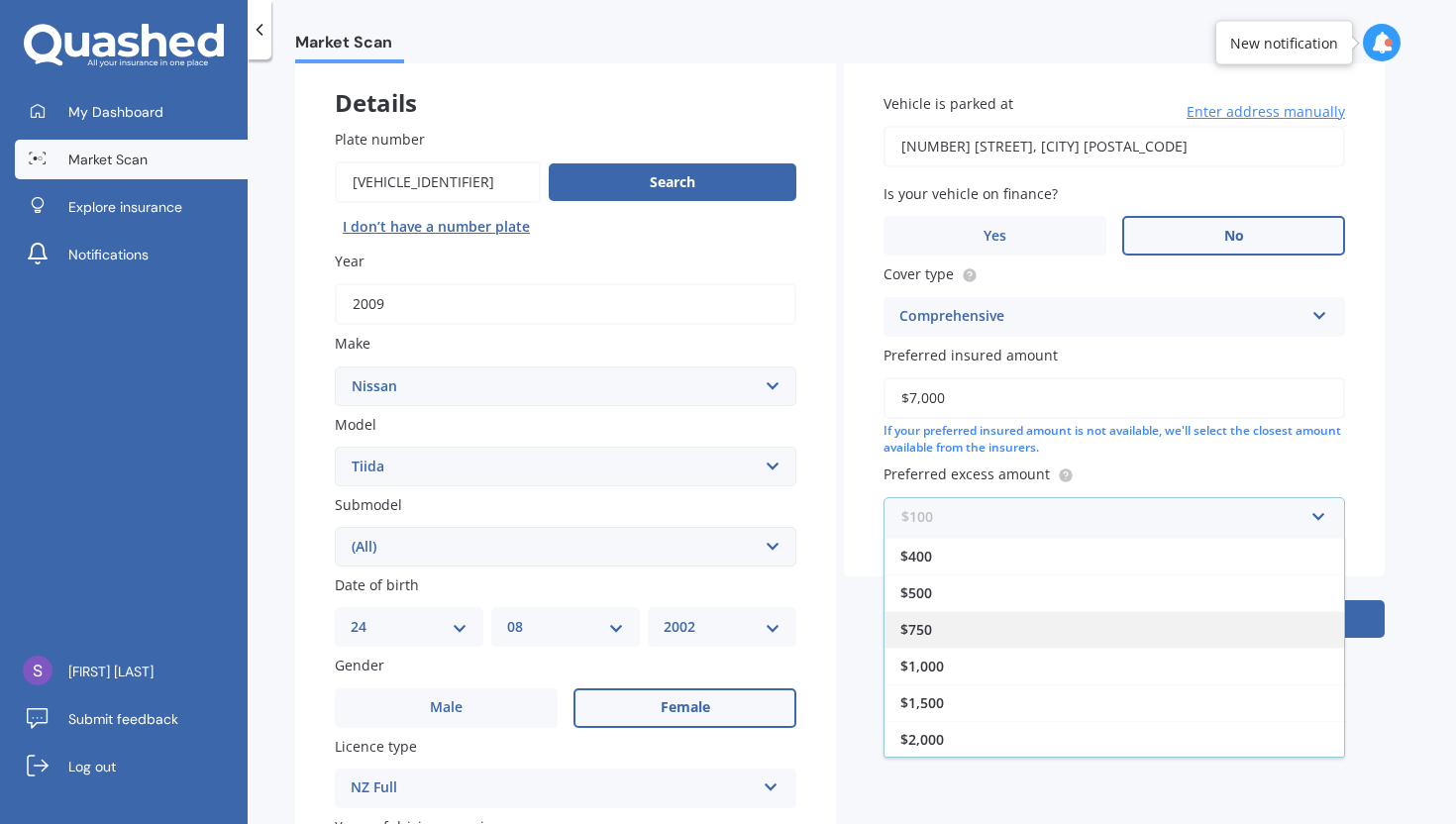 scroll, scrollTop: 0, scrollLeft: 0, axis: both 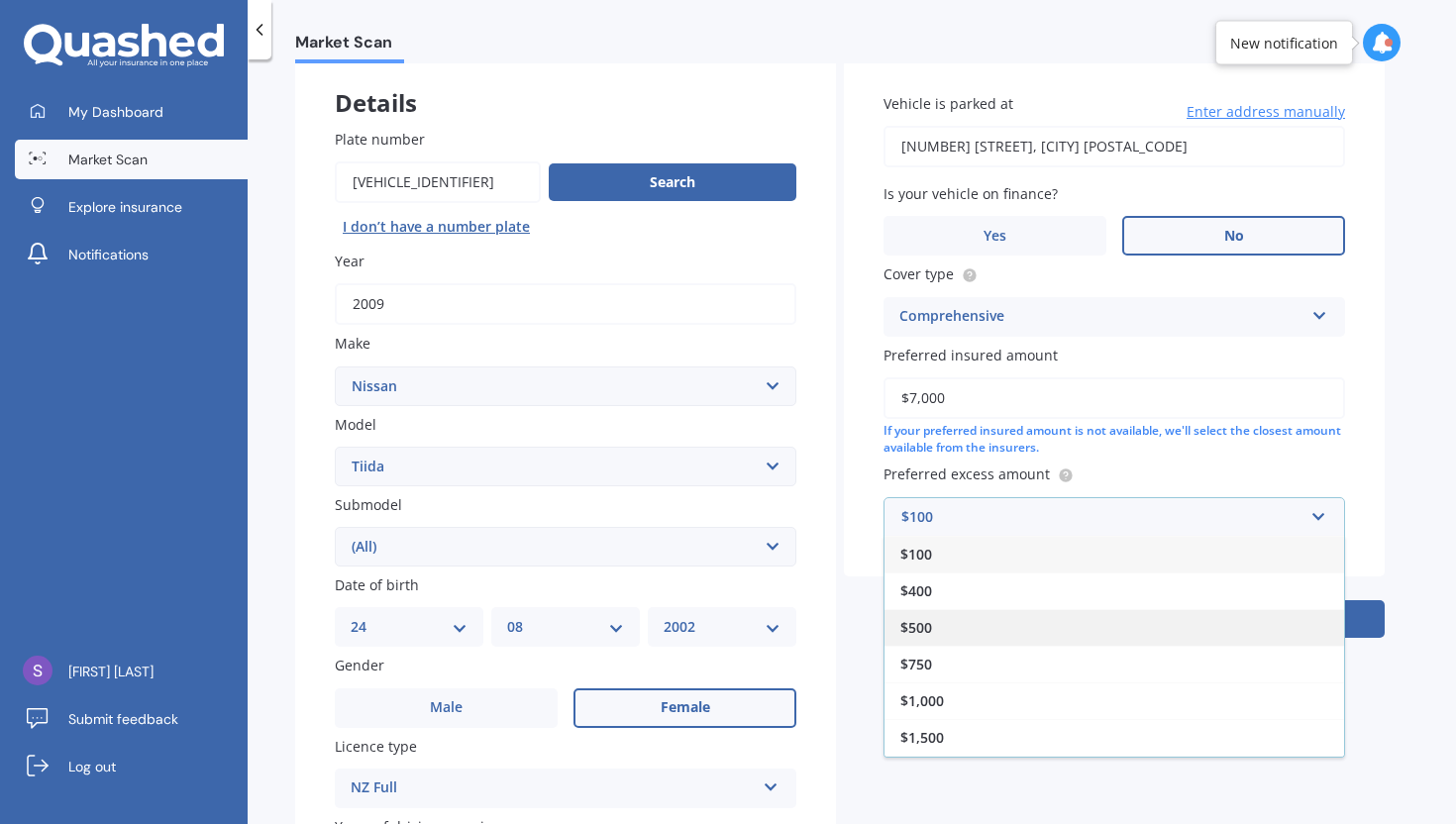 click on "$500" at bounding box center (1114, 627) 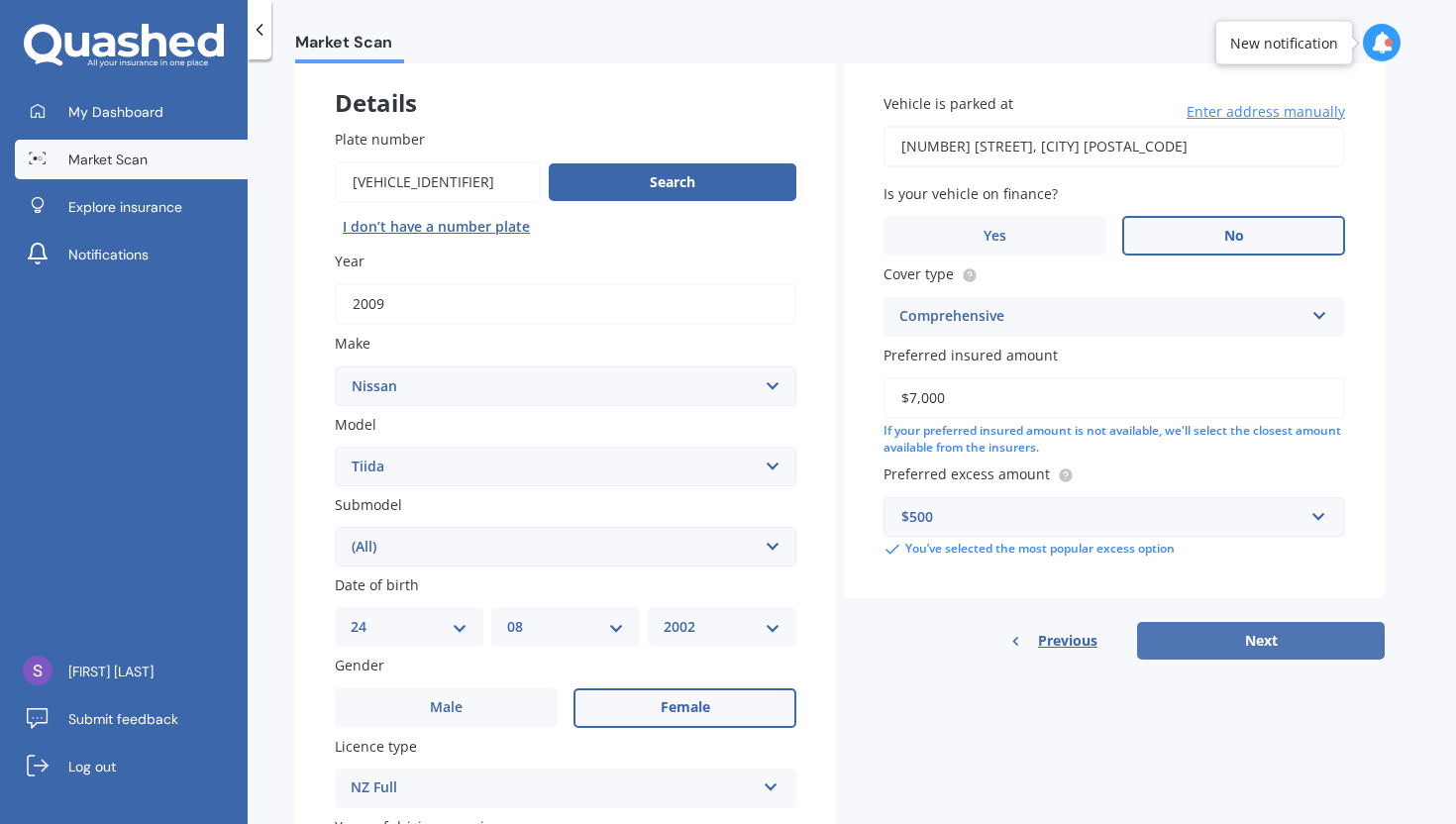 click on "Next" at bounding box center (1261, 641) 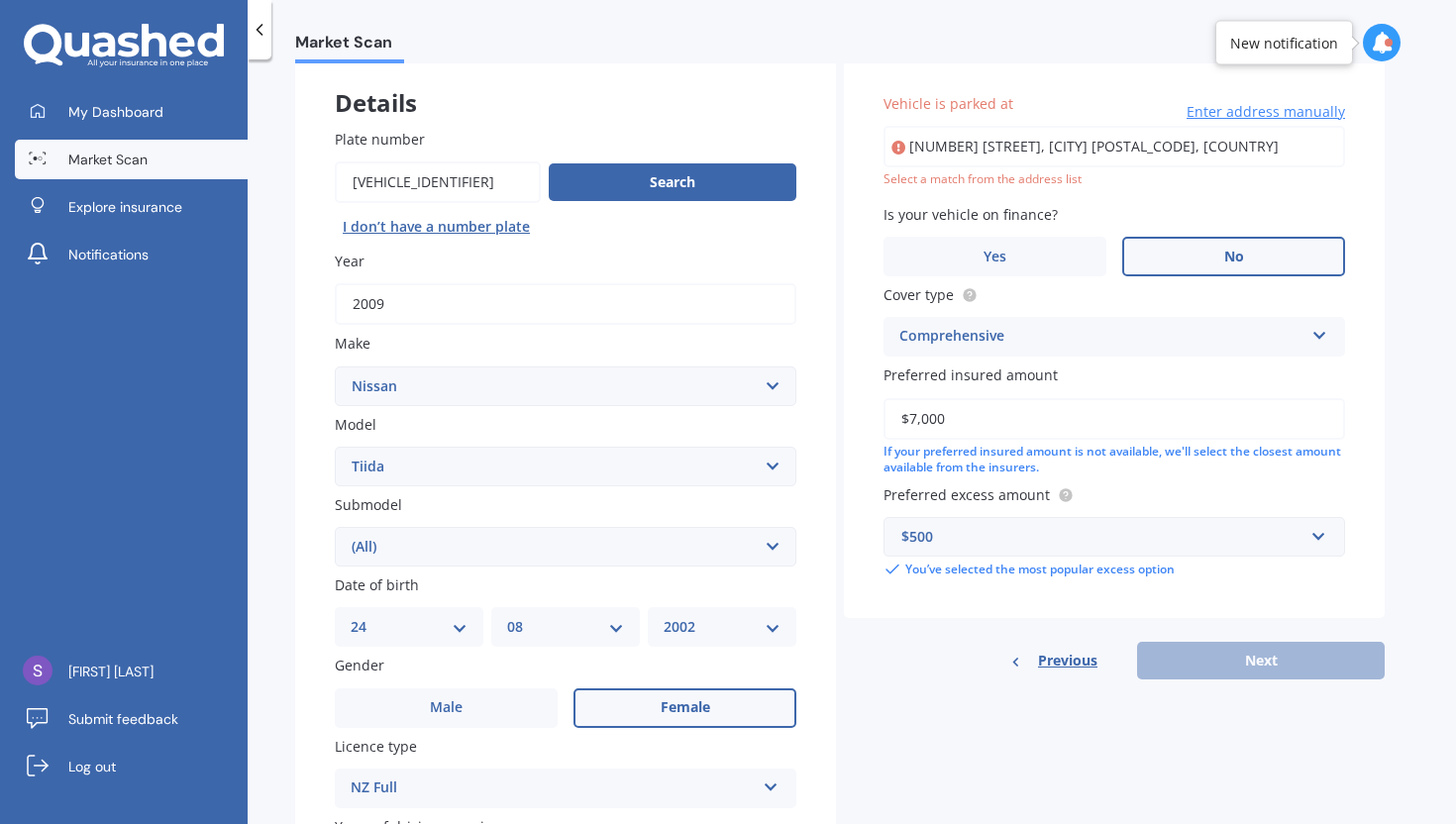 type on "[NUMBER] [STREET], [CITY] [POSTAL_CODE]" 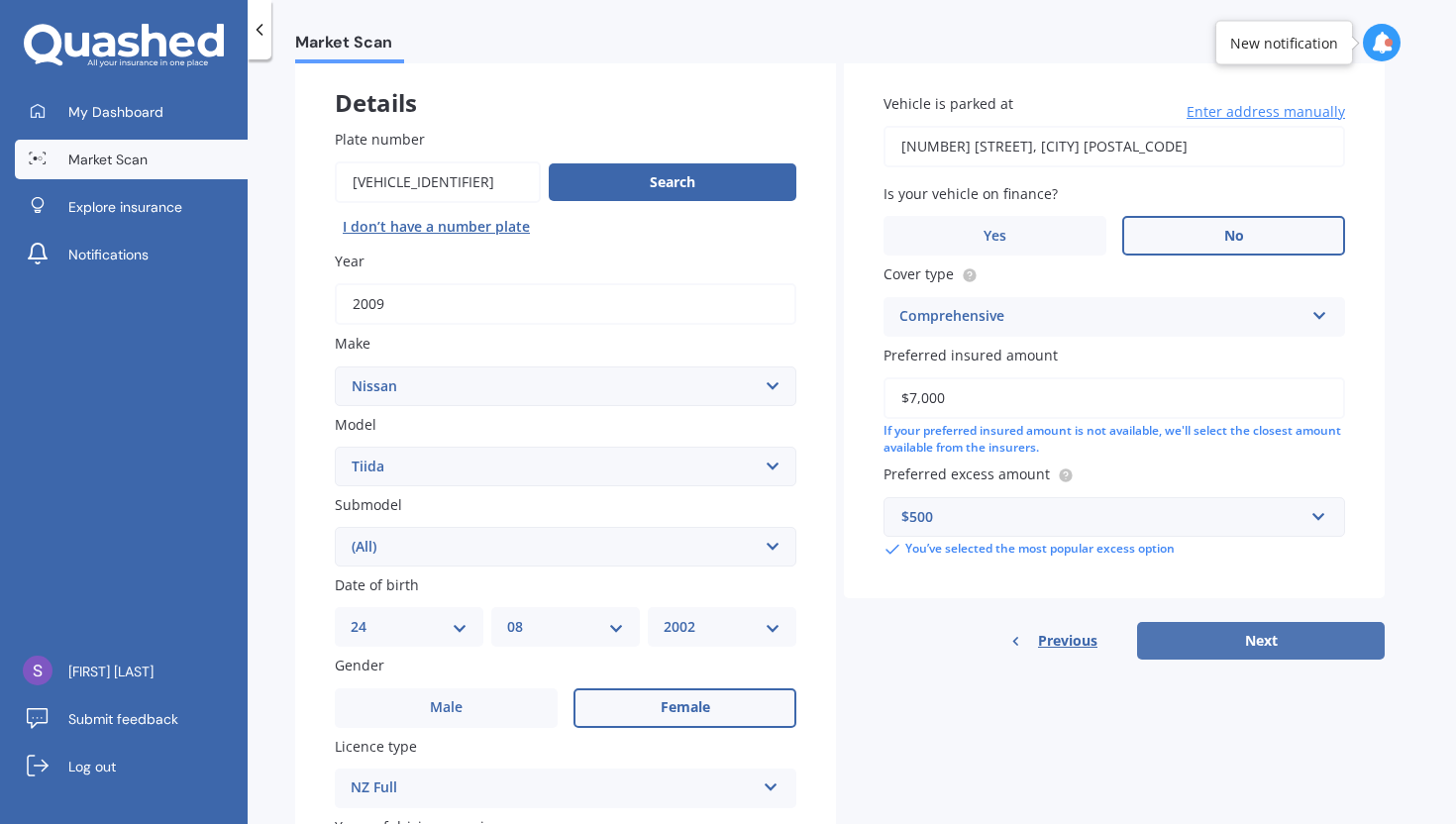 click on "Next" at bounding box center [1261, 641] 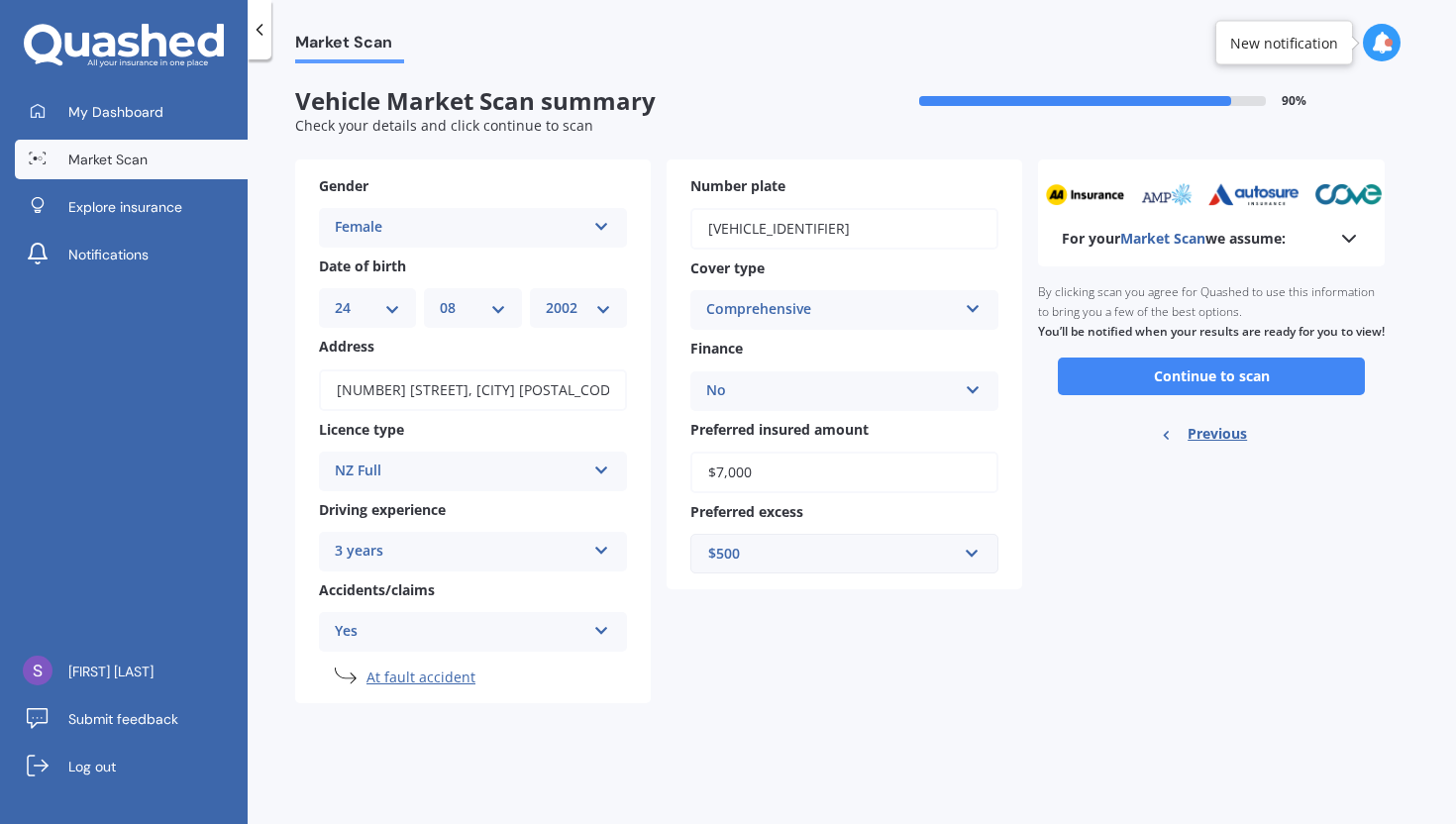scroll, scrollTop: 0, scrollLeft: 0, axis: both 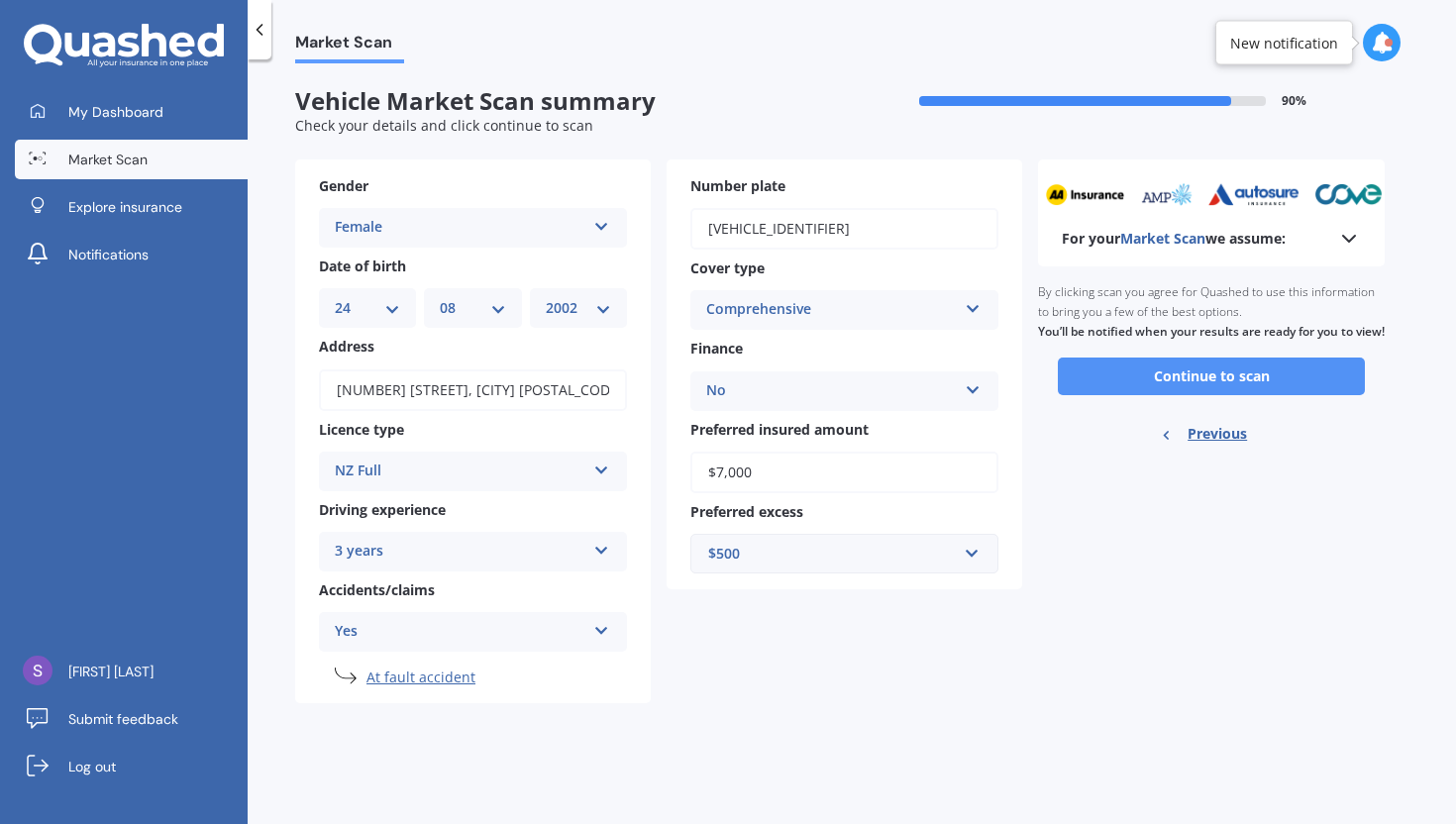 click on "Continue to scan" at bounding box center [1211, 376] 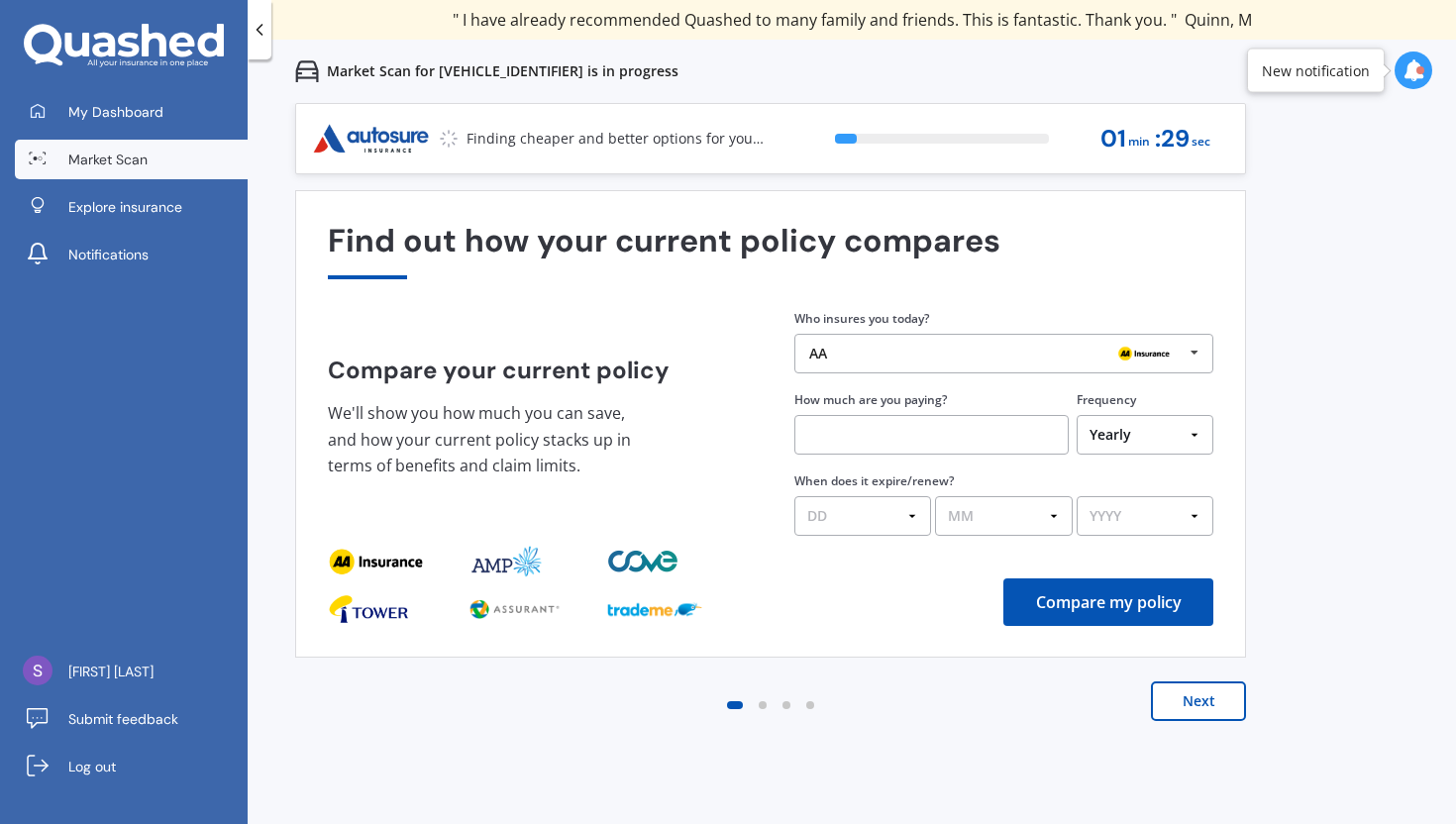 click on "Next" at bounding box center (1198, 701) 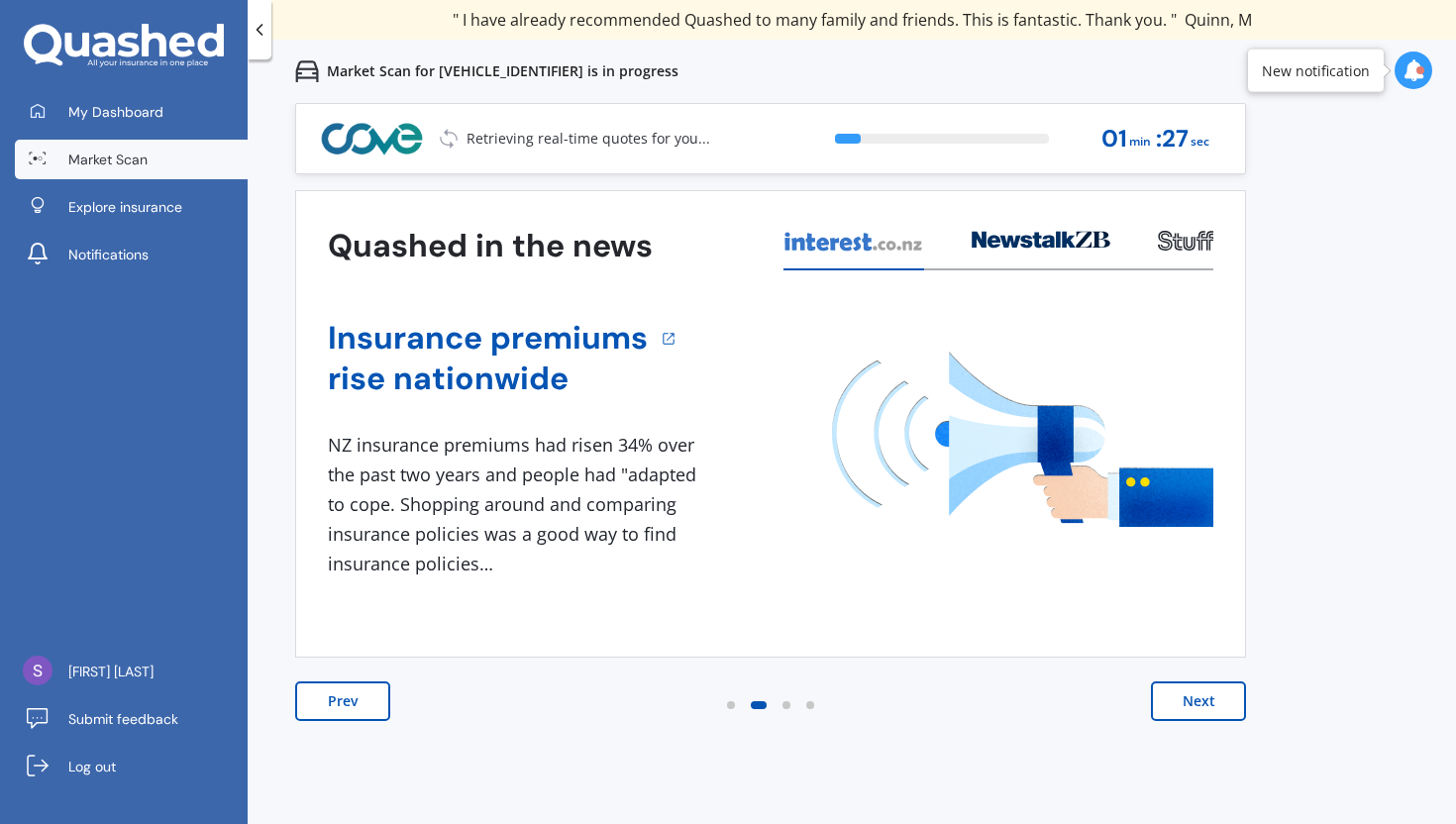 click on "Next" at bounding box center (1198, 701) 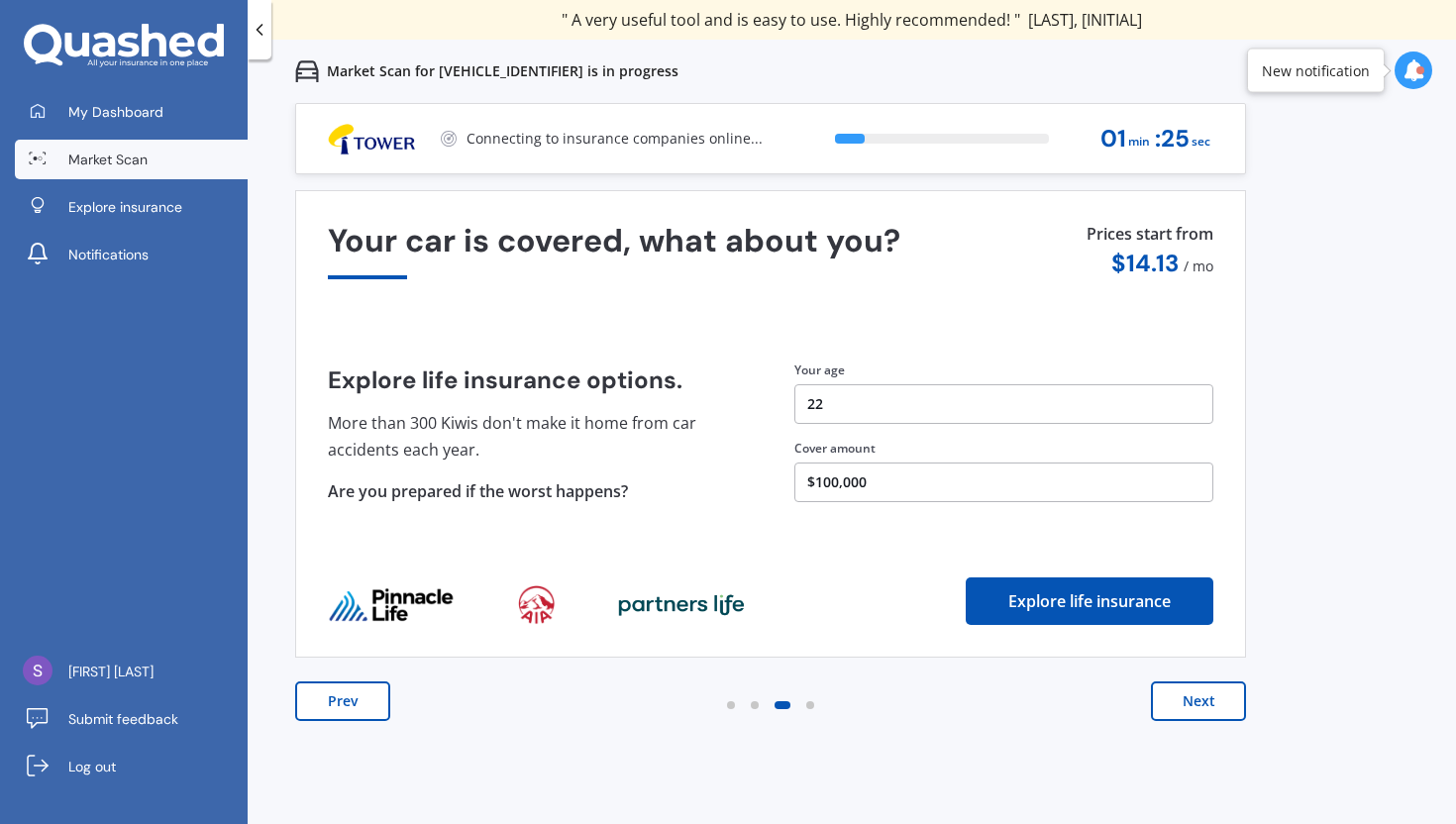 click on "Next" at bounding box center (1198, 701) 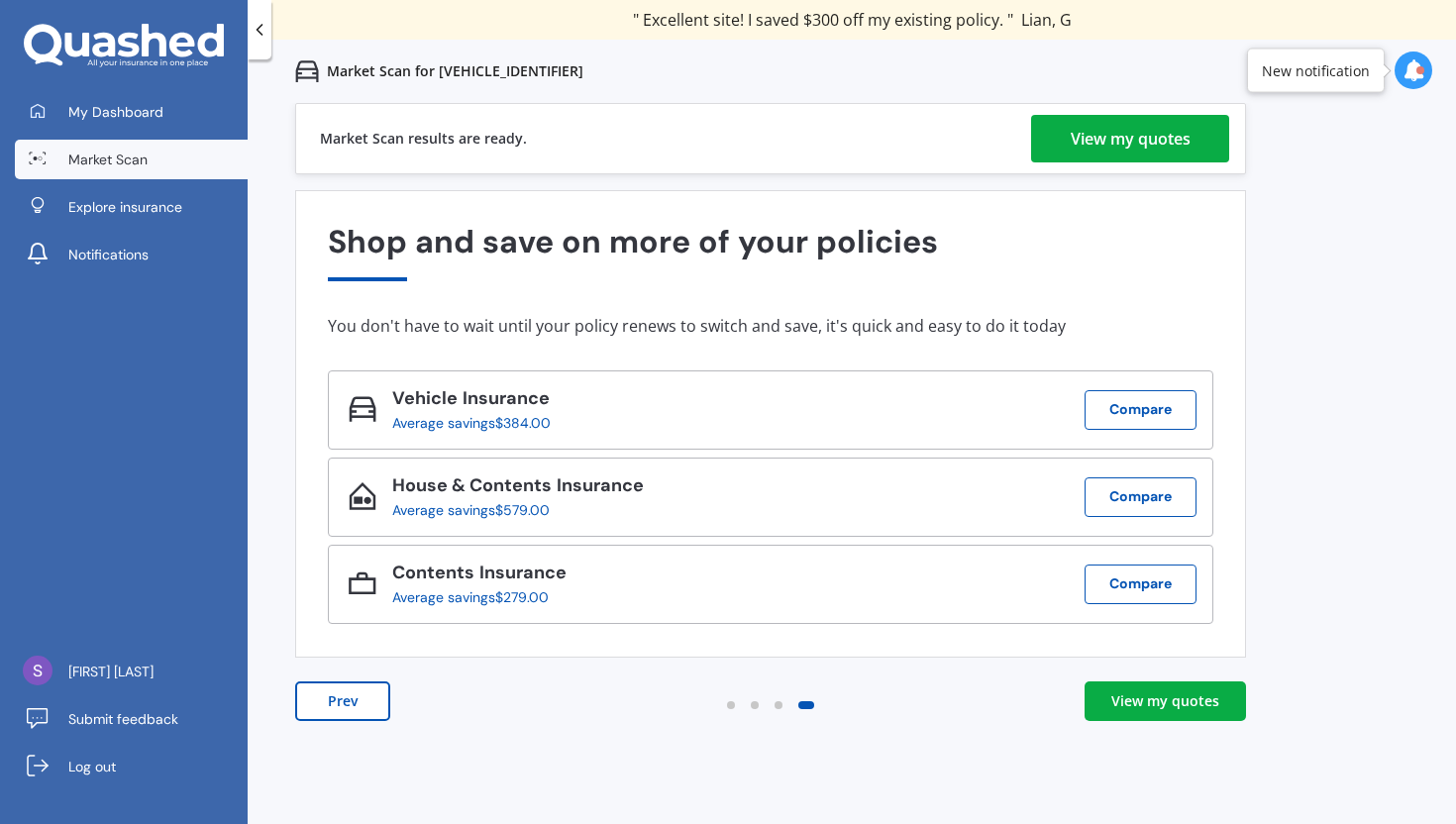click on "View my quotes" at bounding box center (1130, 139) 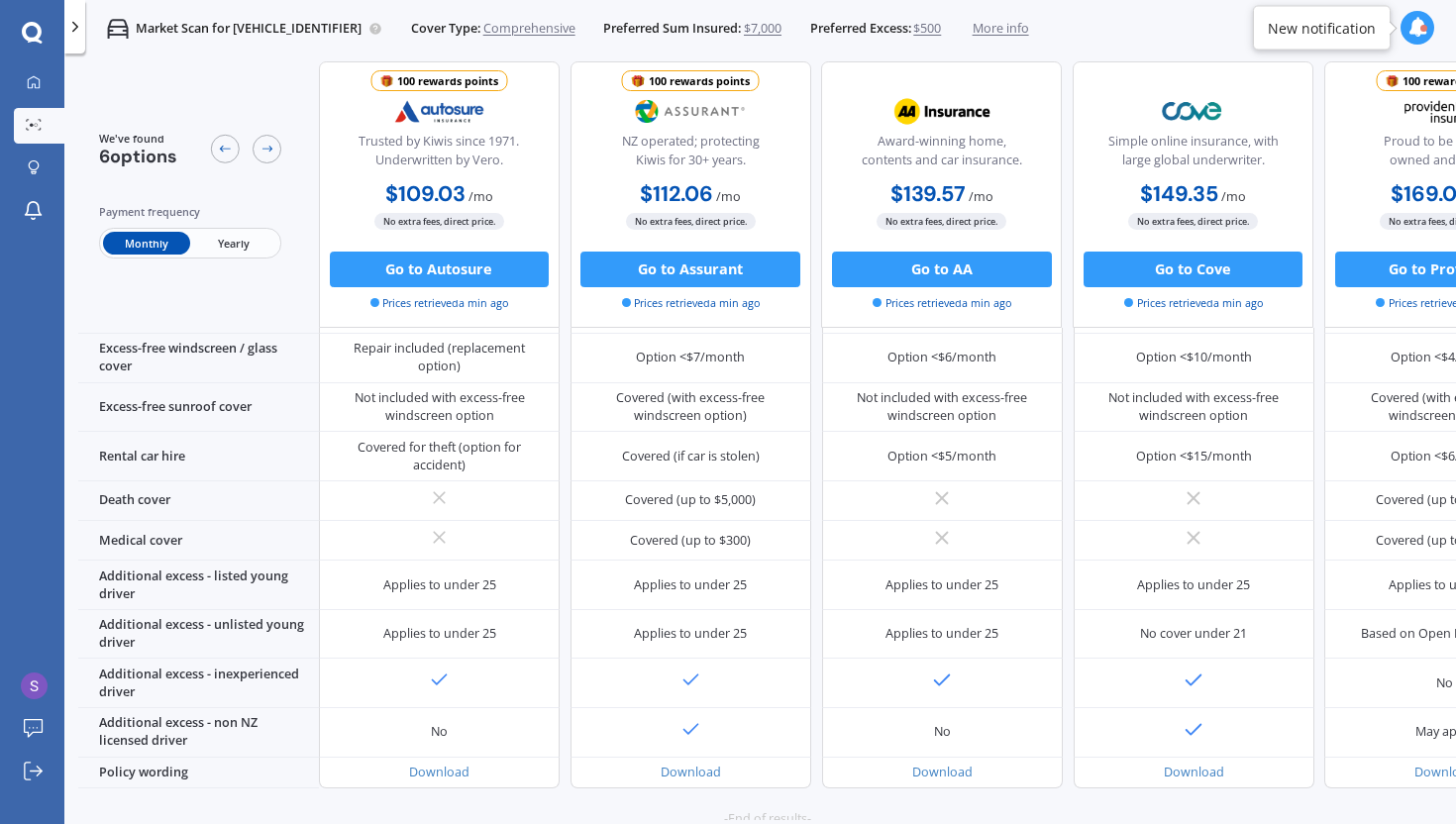scroll, scrollTop: 789, scrollLeft: 0, axis: vertical 